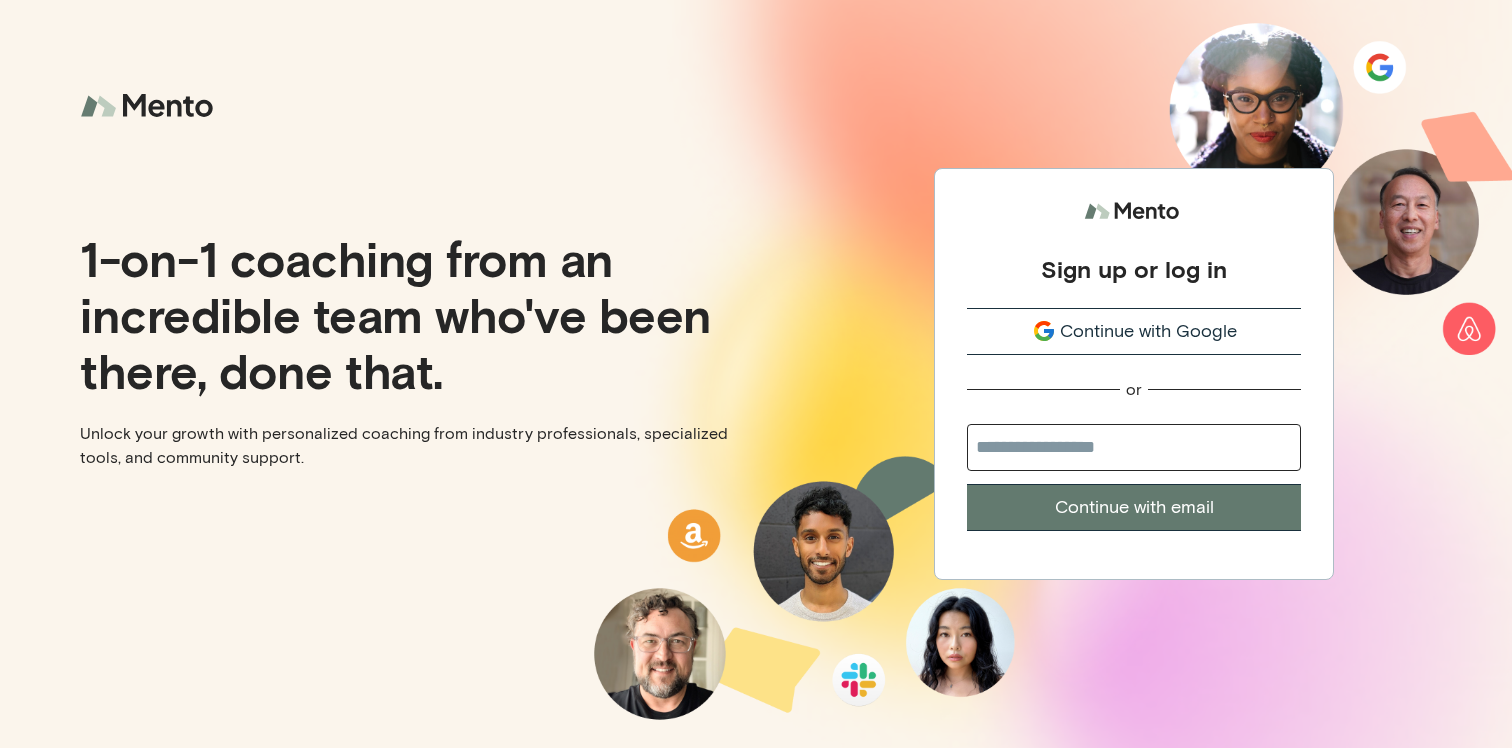 scroll, scrollTop: 0, scrollLeft: 0, axis: both 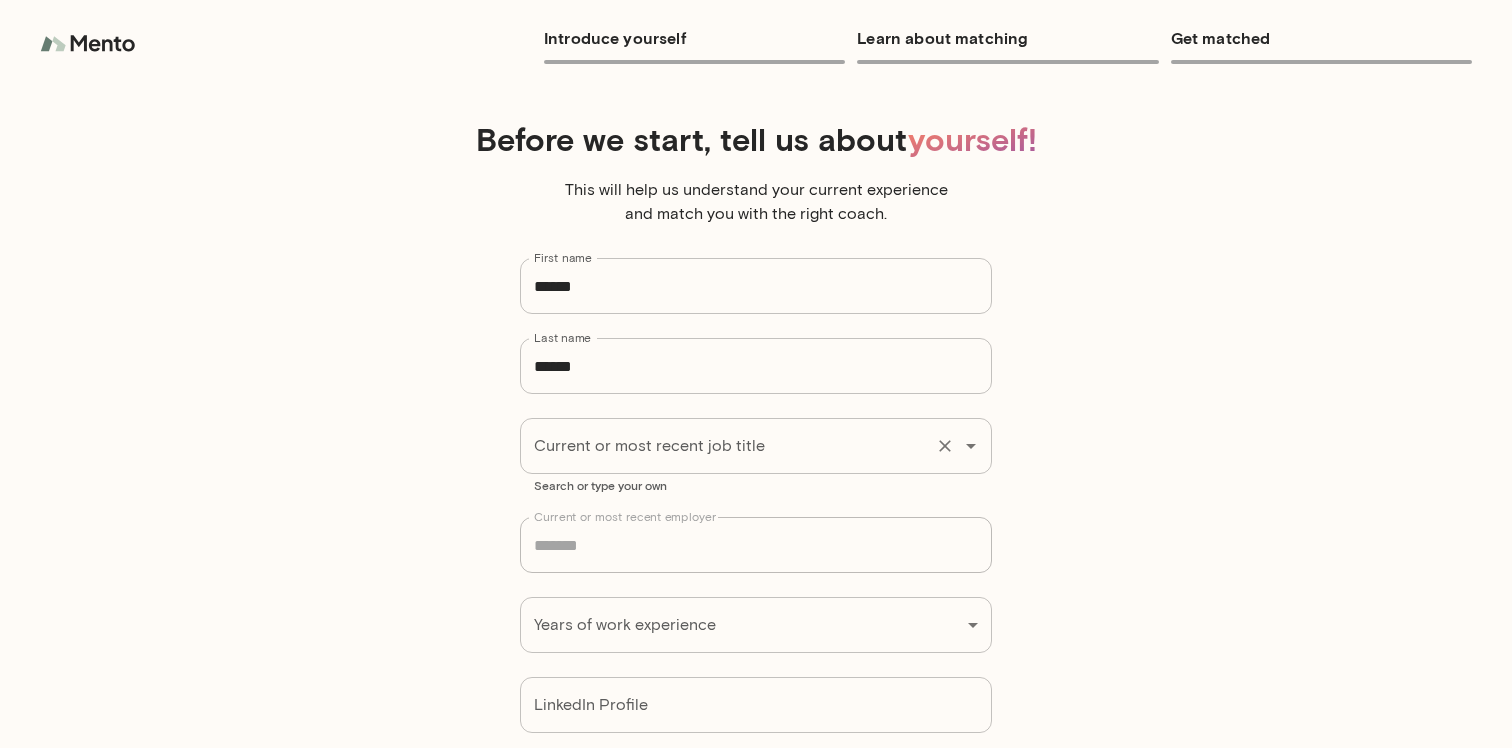 click on "Current or most recent job title" at bounding box center [728, 446] 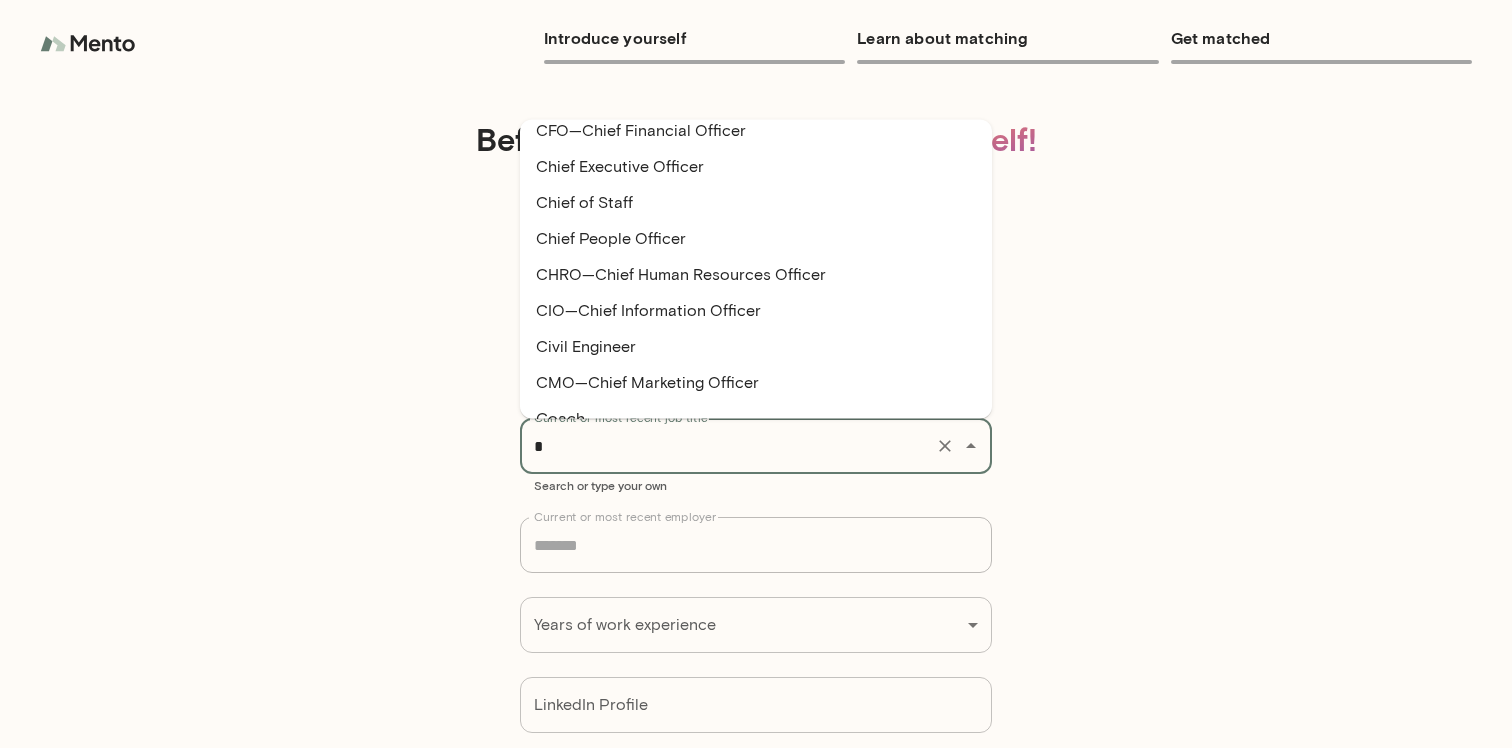 scroll, scrollTop: 0, scrollLeft: 0, axis: both 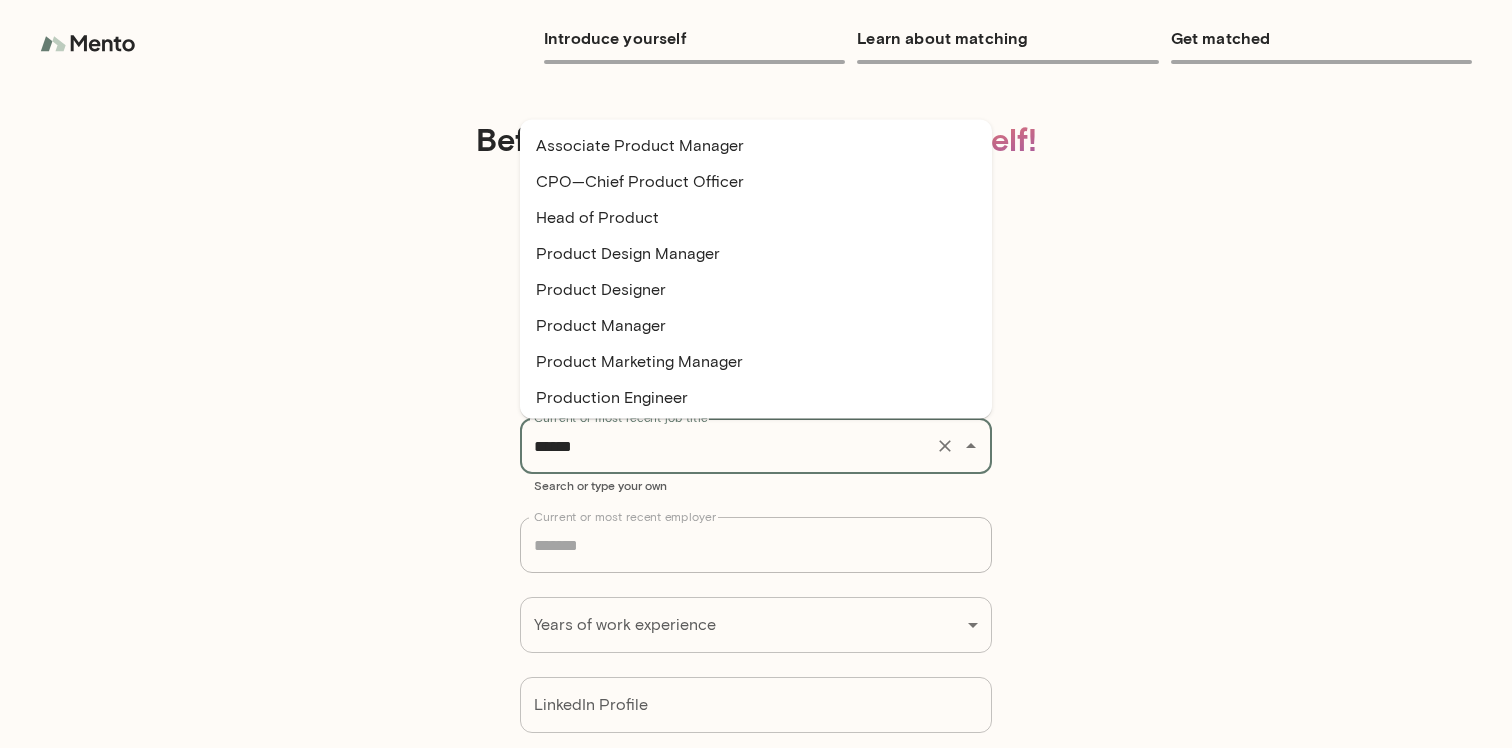 click on "Product Manager" at bounding box center (756, 325) 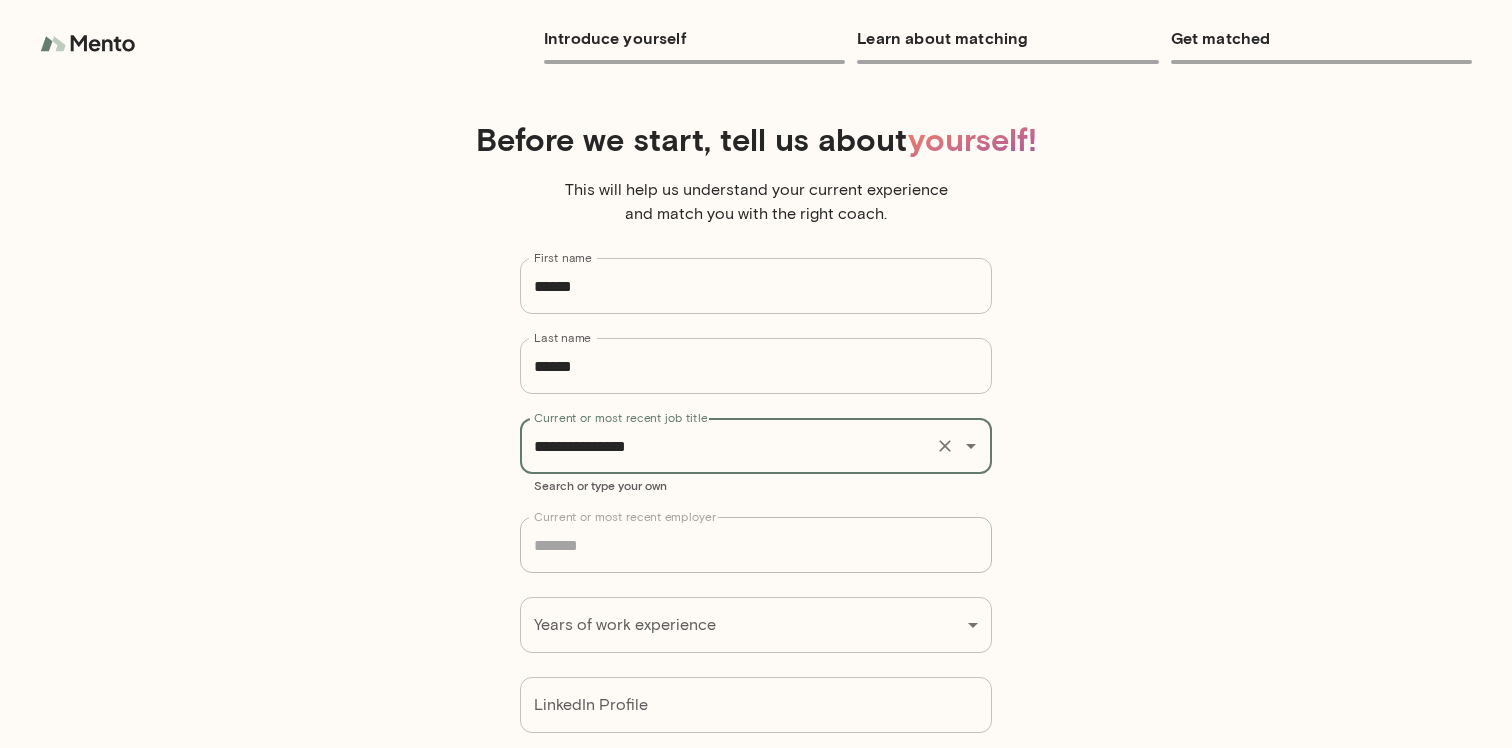 scroll, scrollTop: 115, scrollLeft: 0, axis: vertical 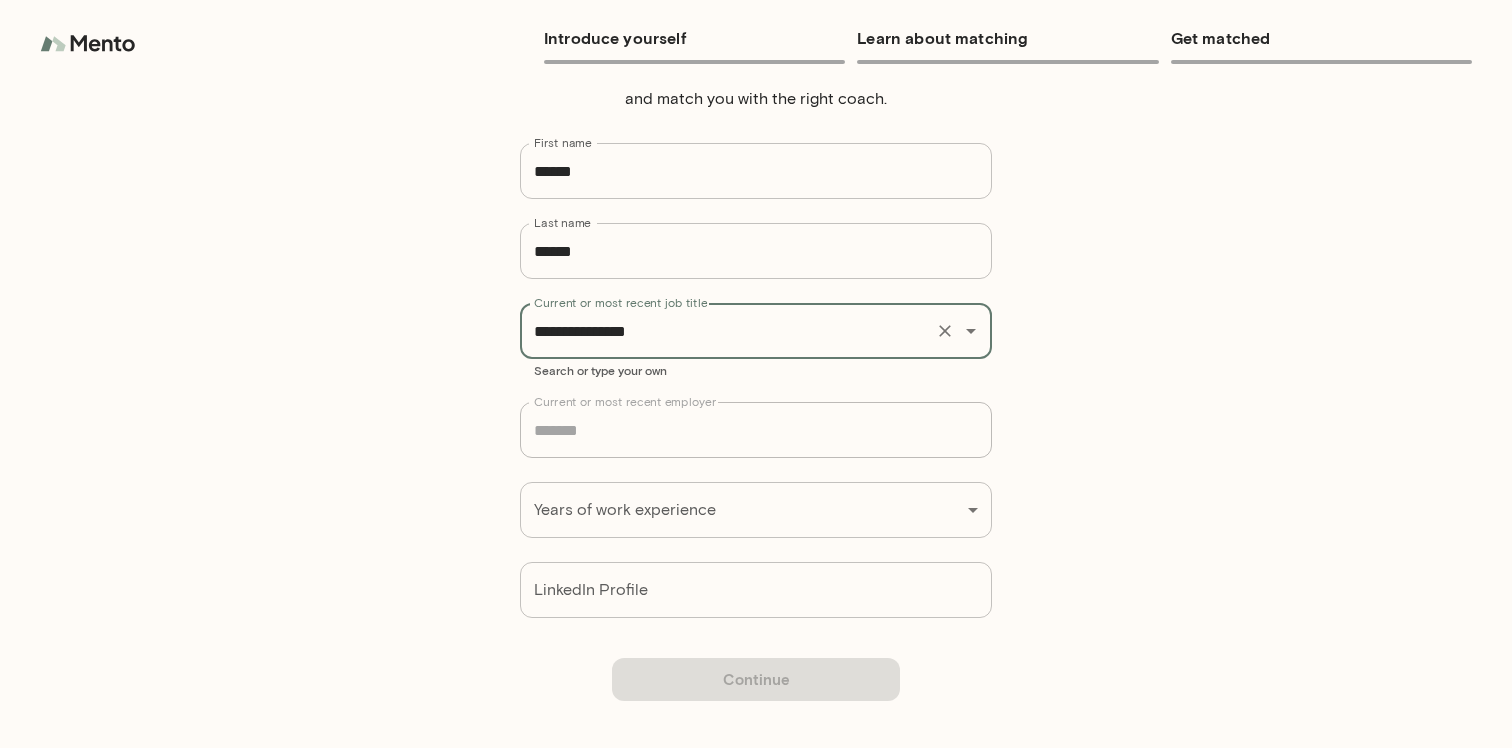 type on "**********" 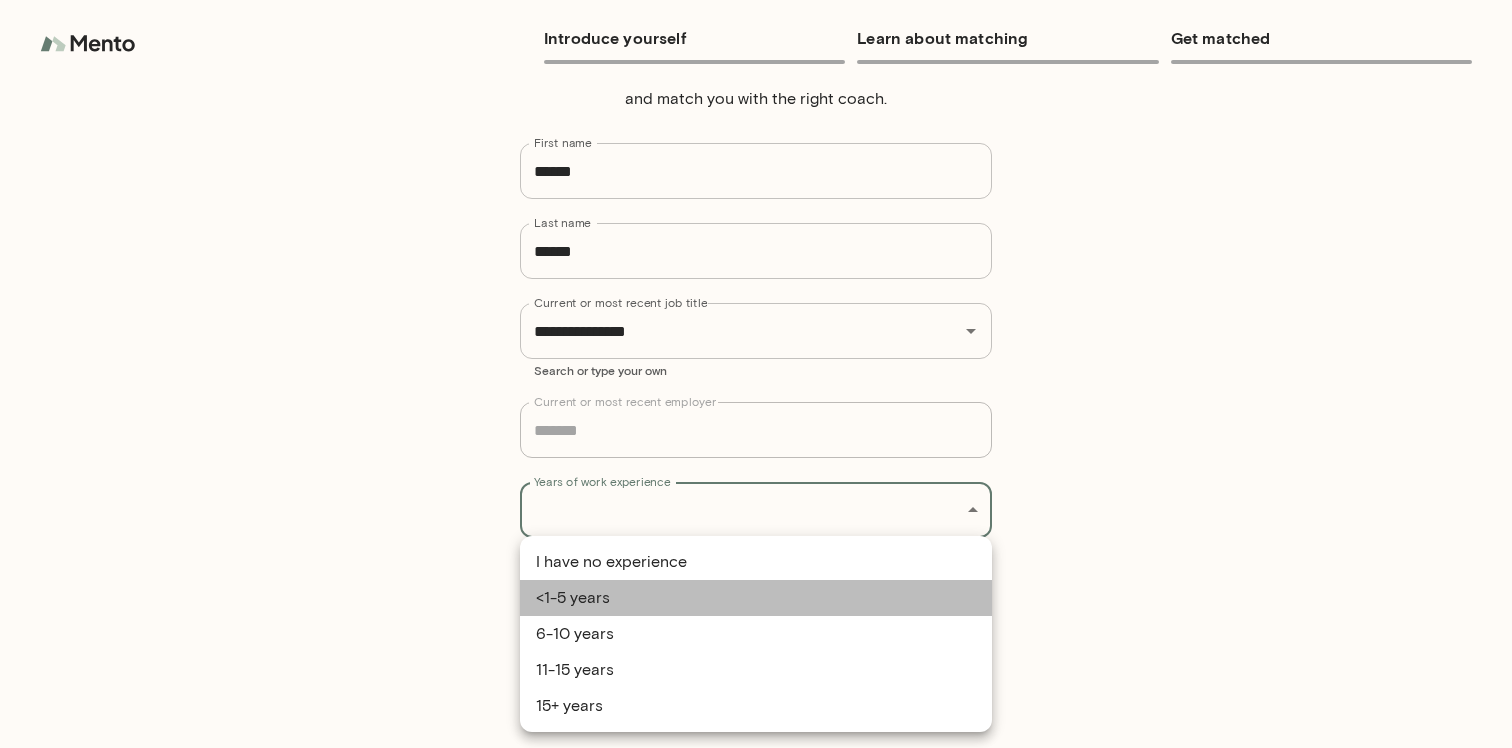 click on "<1-5 years" at bounding box center (756, 598) 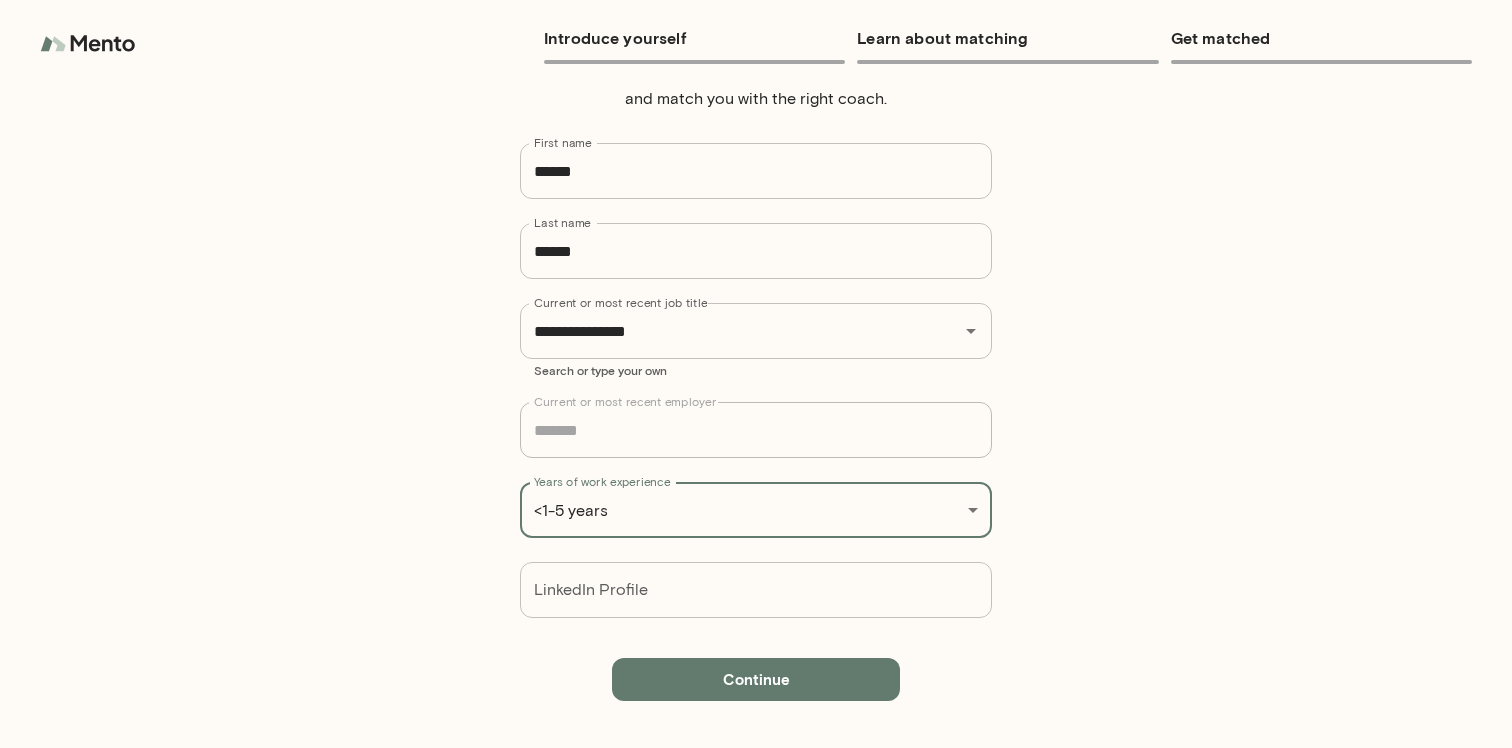 click on "**********" at bounding box center (756, 374) 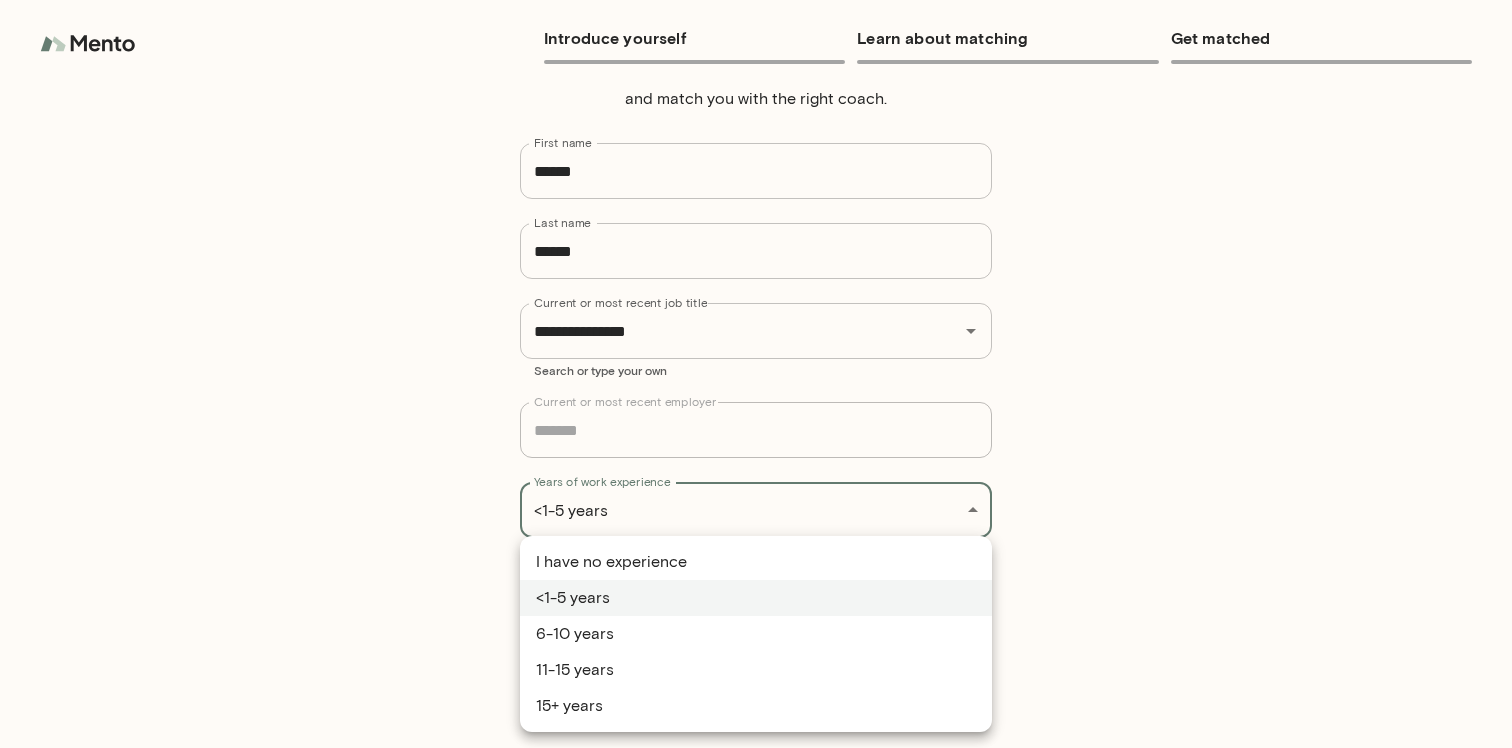 click at bounding box center [756, 374] 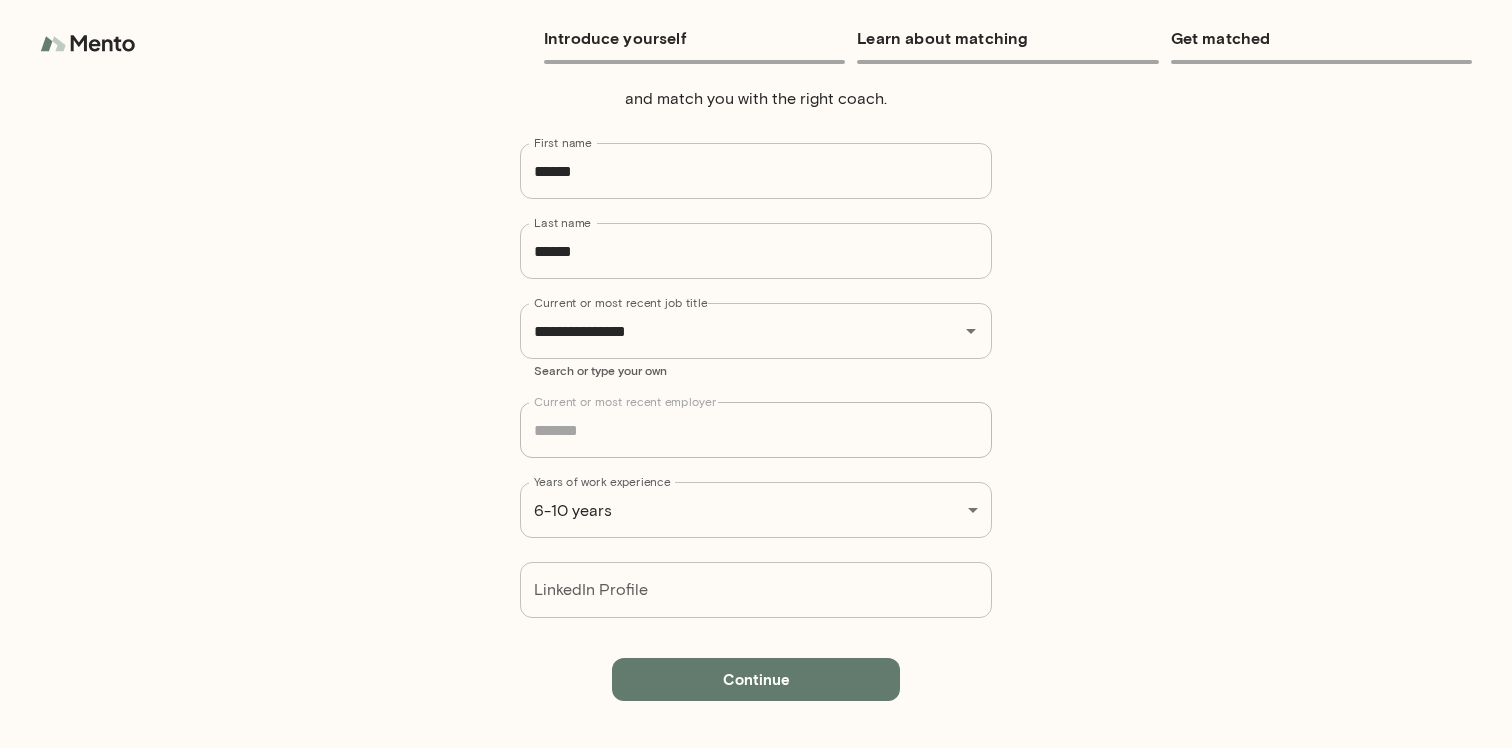 click on "**********" at bounding box center [756, 380] 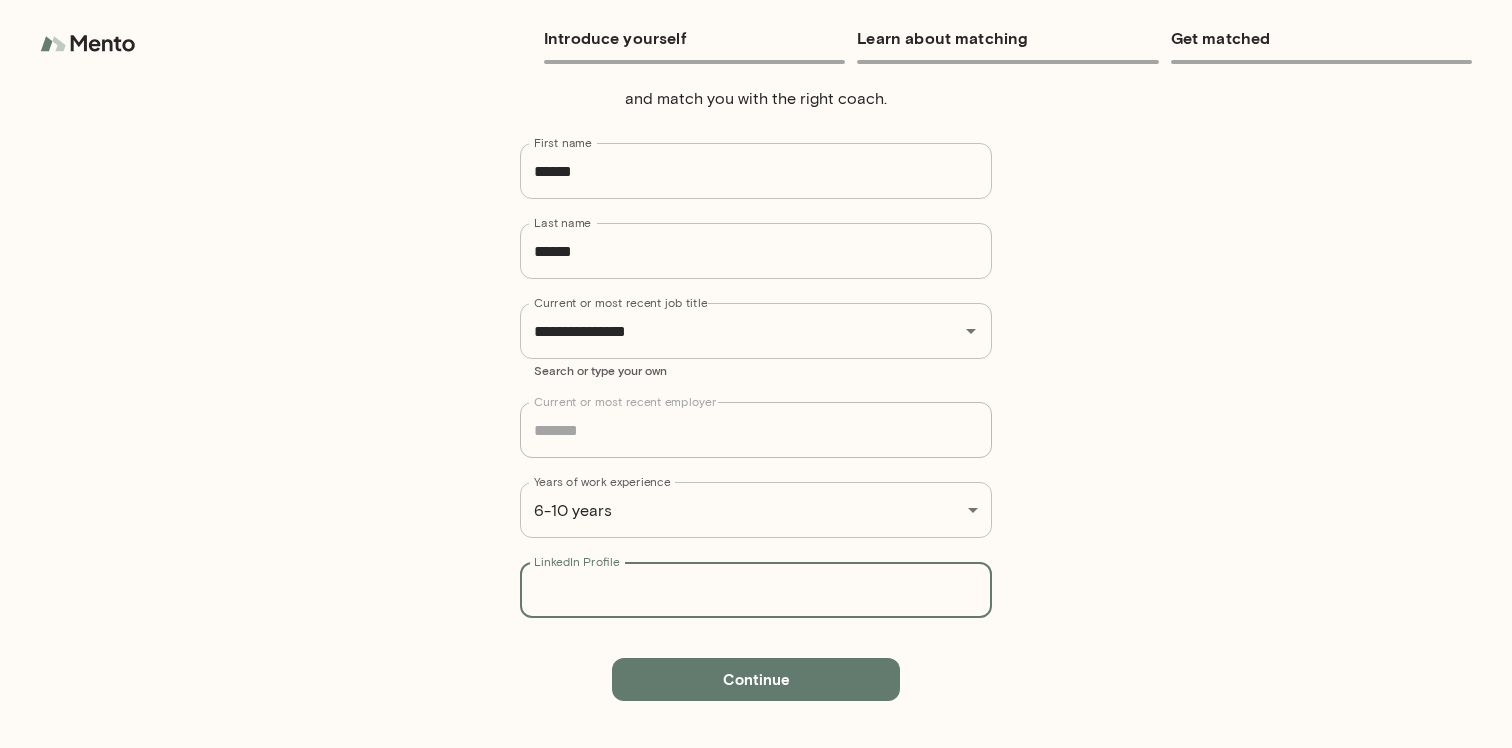 click on "LinkedIn Profile" at bounding box center [756, 590] 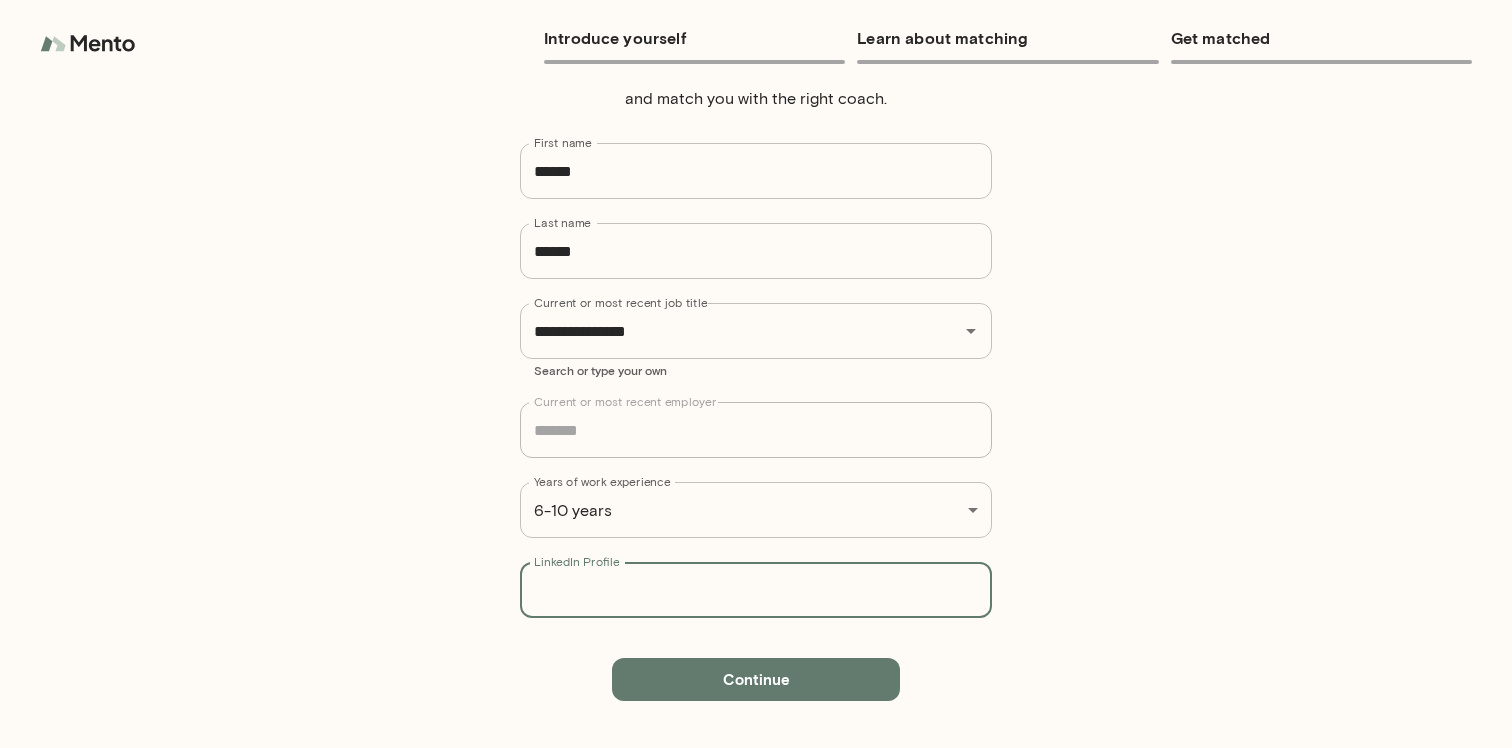 click on "LinkedIn Profile" at bounding box center (756, 590) 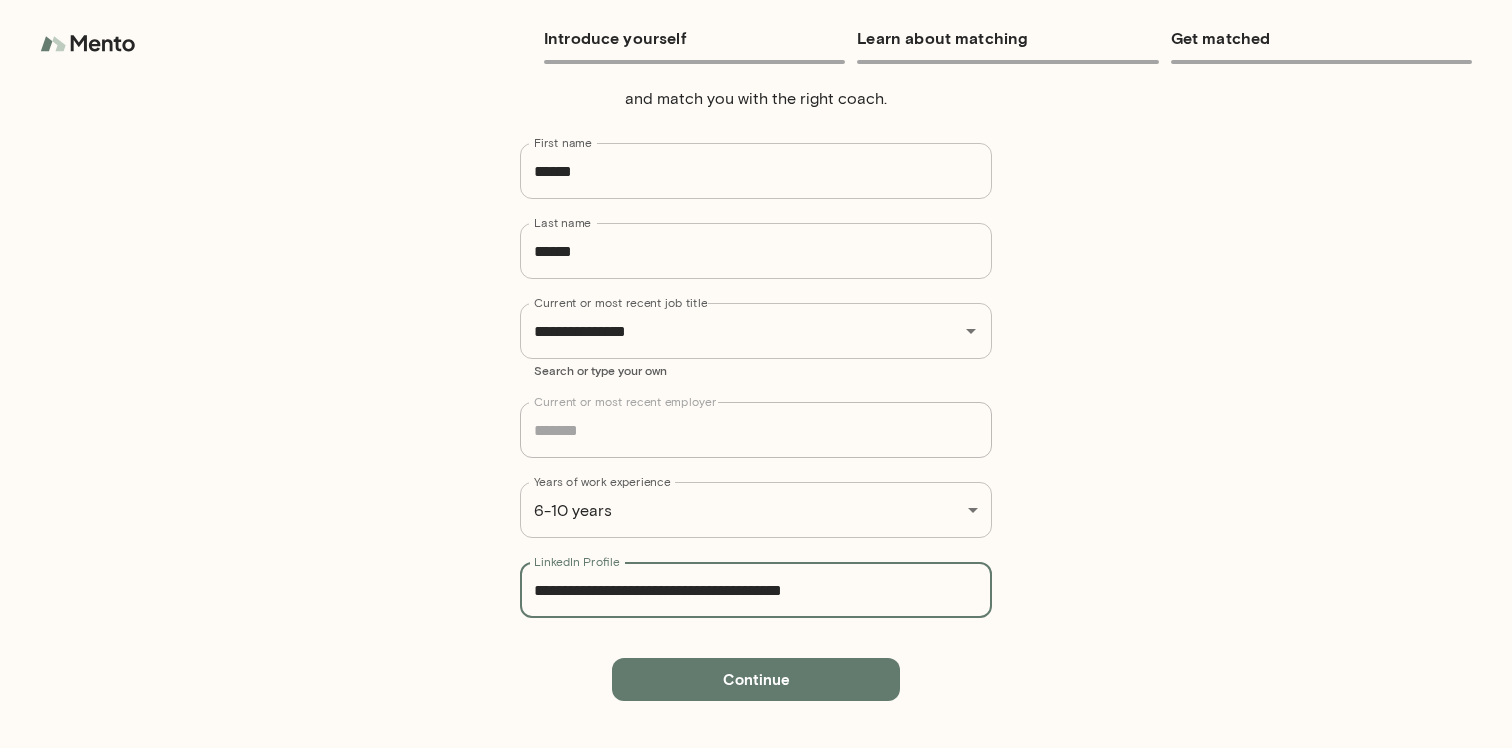 type on "**********" 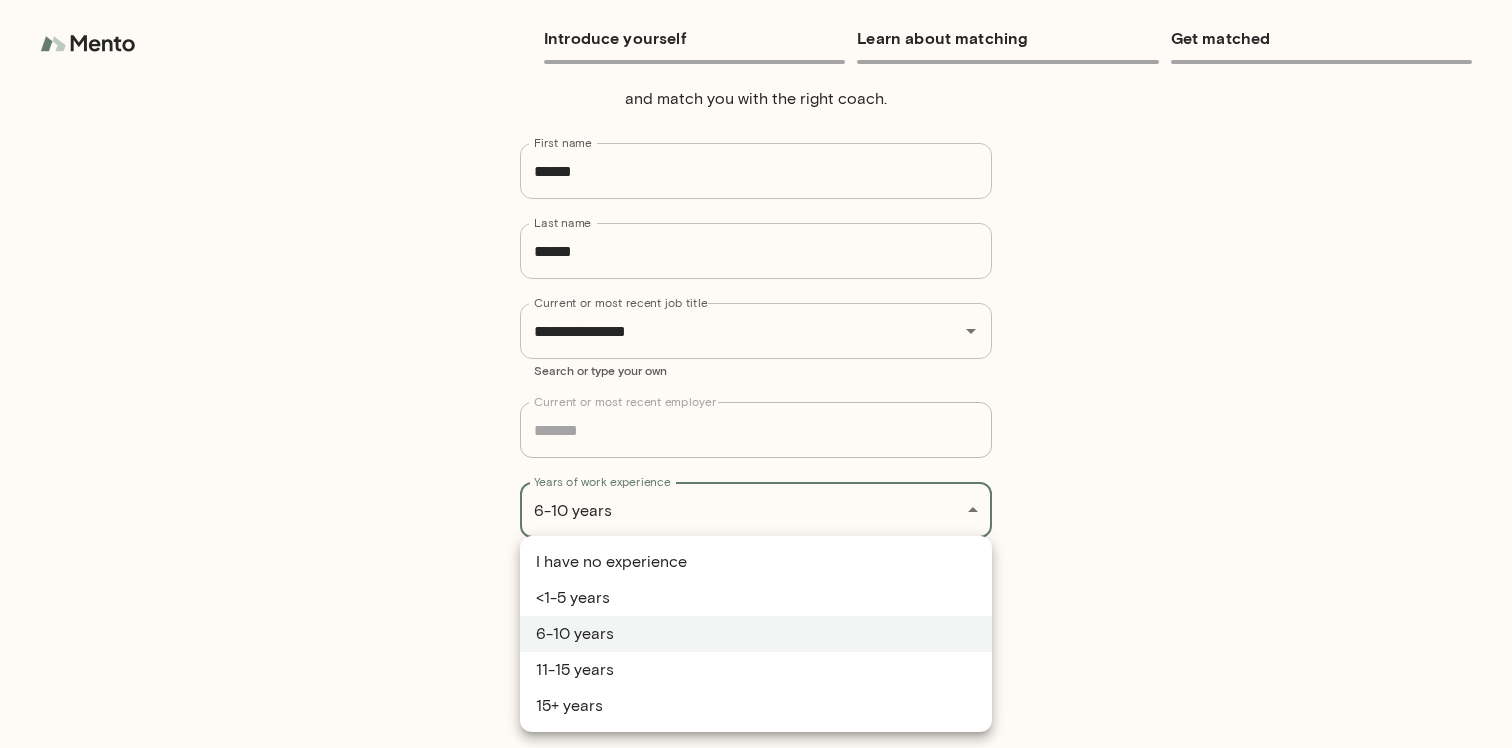 click on "**********" at bounding box center (756, 374) 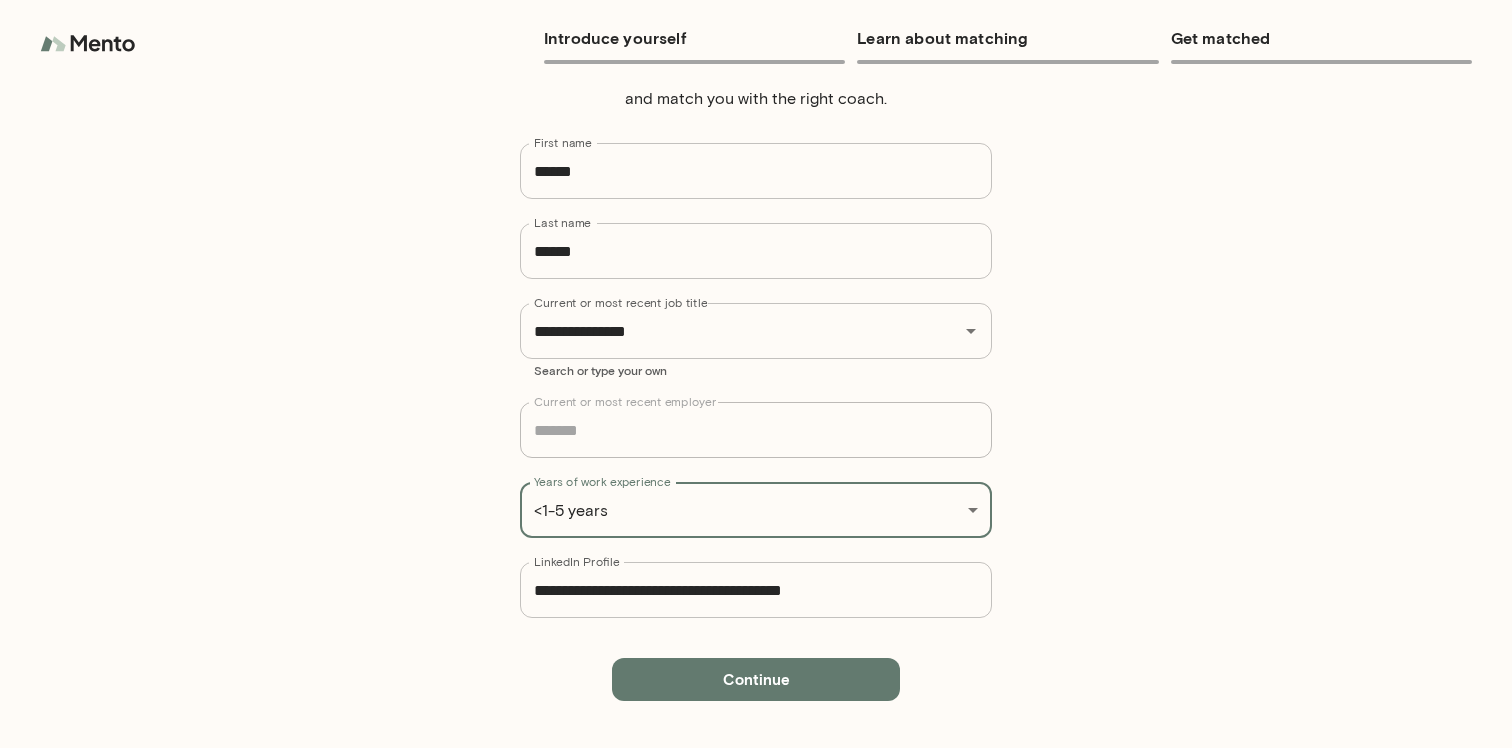 click on "**********" at bounding box center [756, 374] 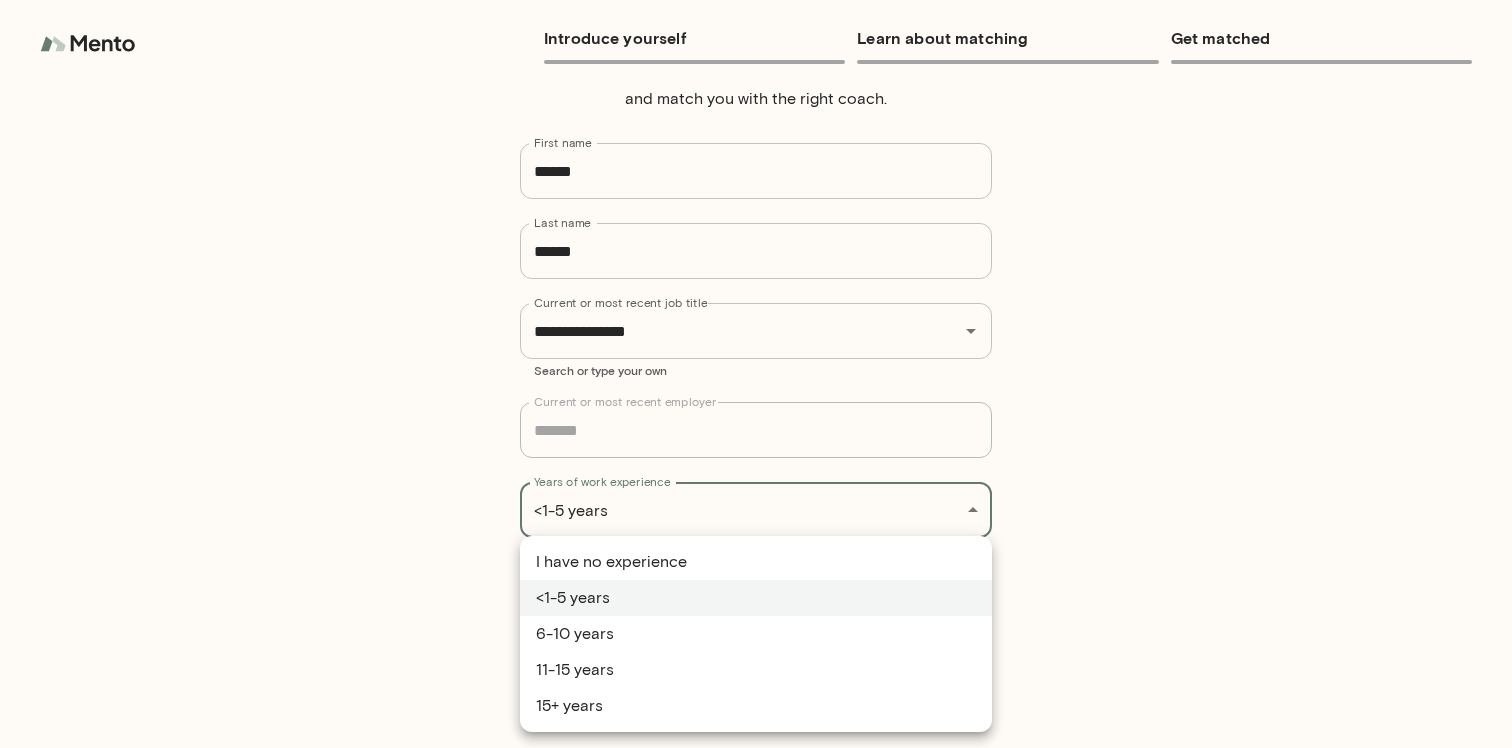 click on "6-10 years" at bounding box center (756, 634) 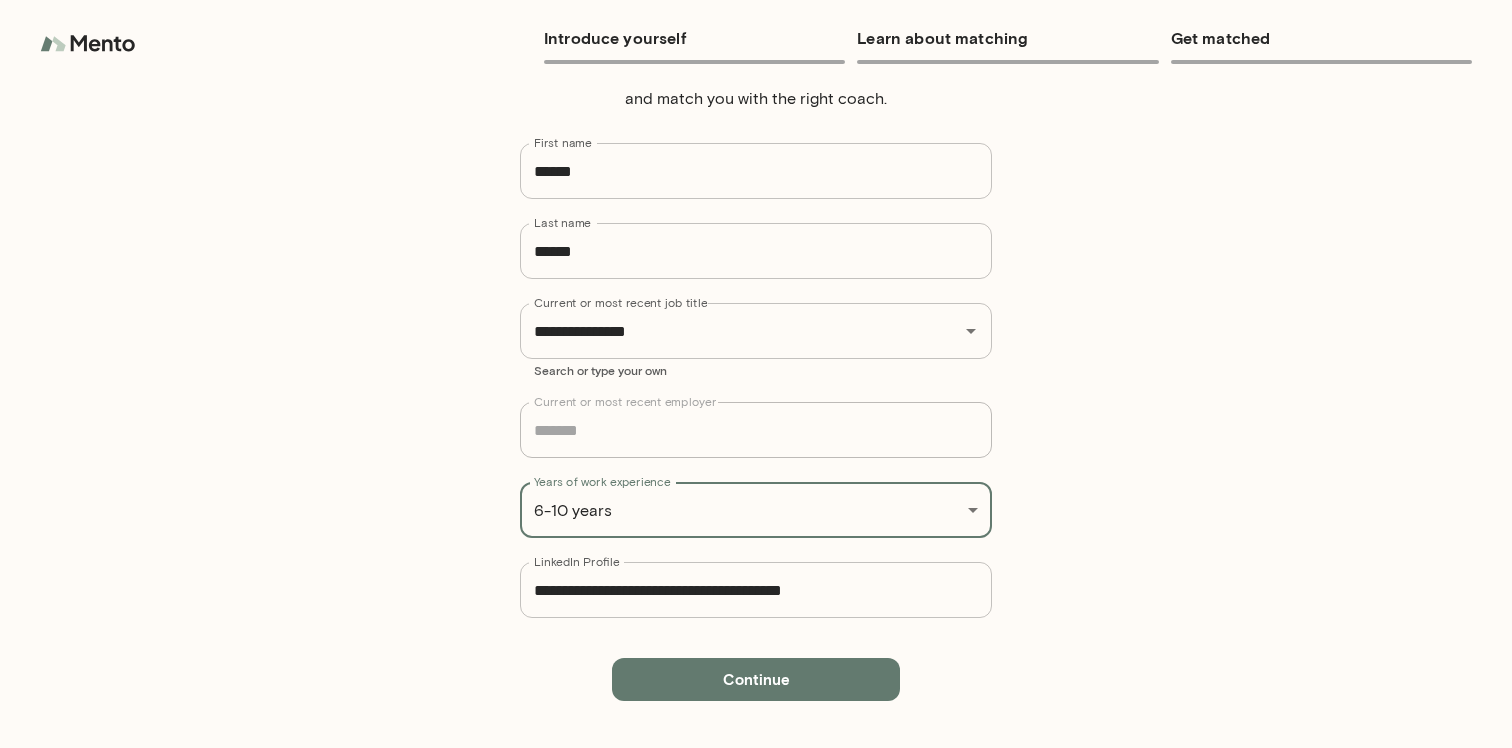 click on "Continue" at bounding box center (756, 679) 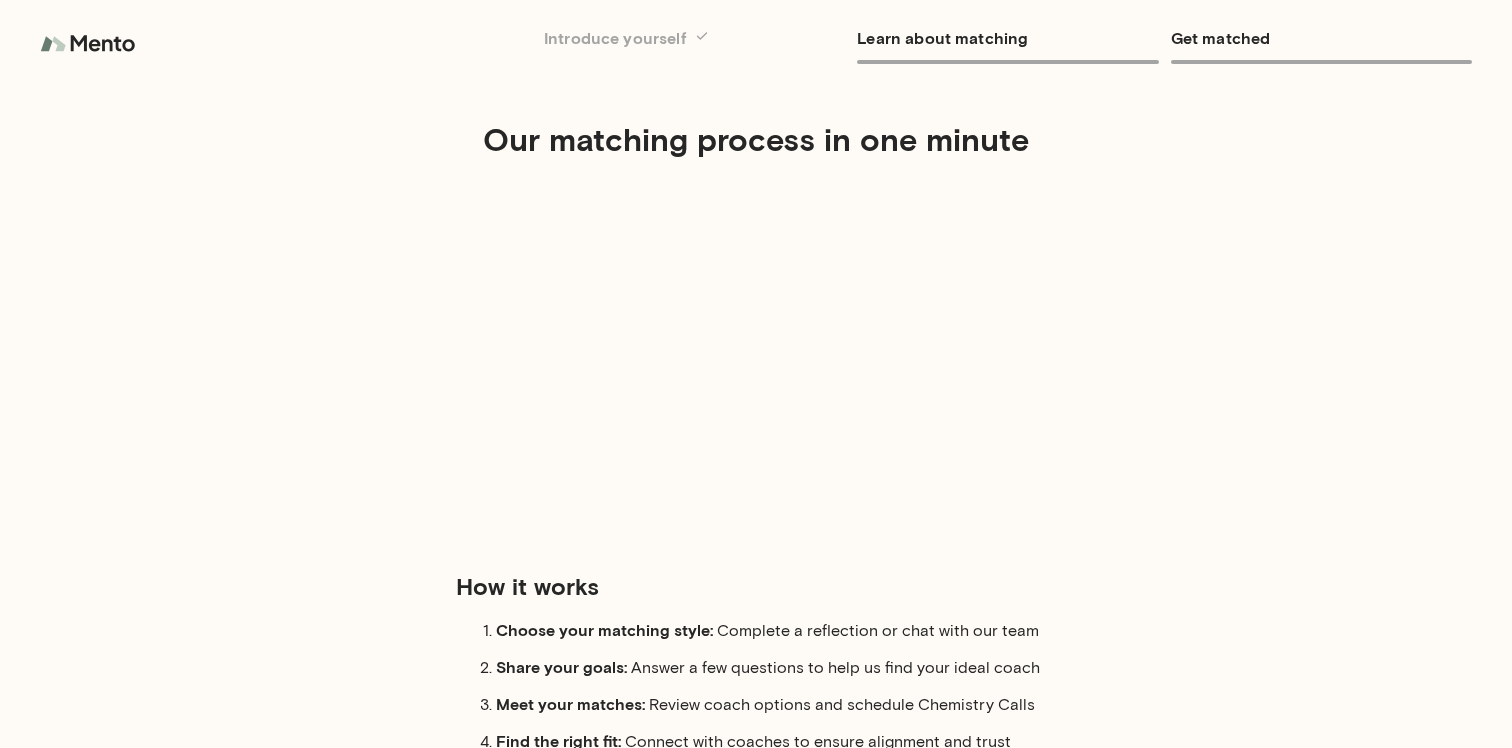 scroll, scrollTop: 8, scrollLeft: 0, axis: vertical 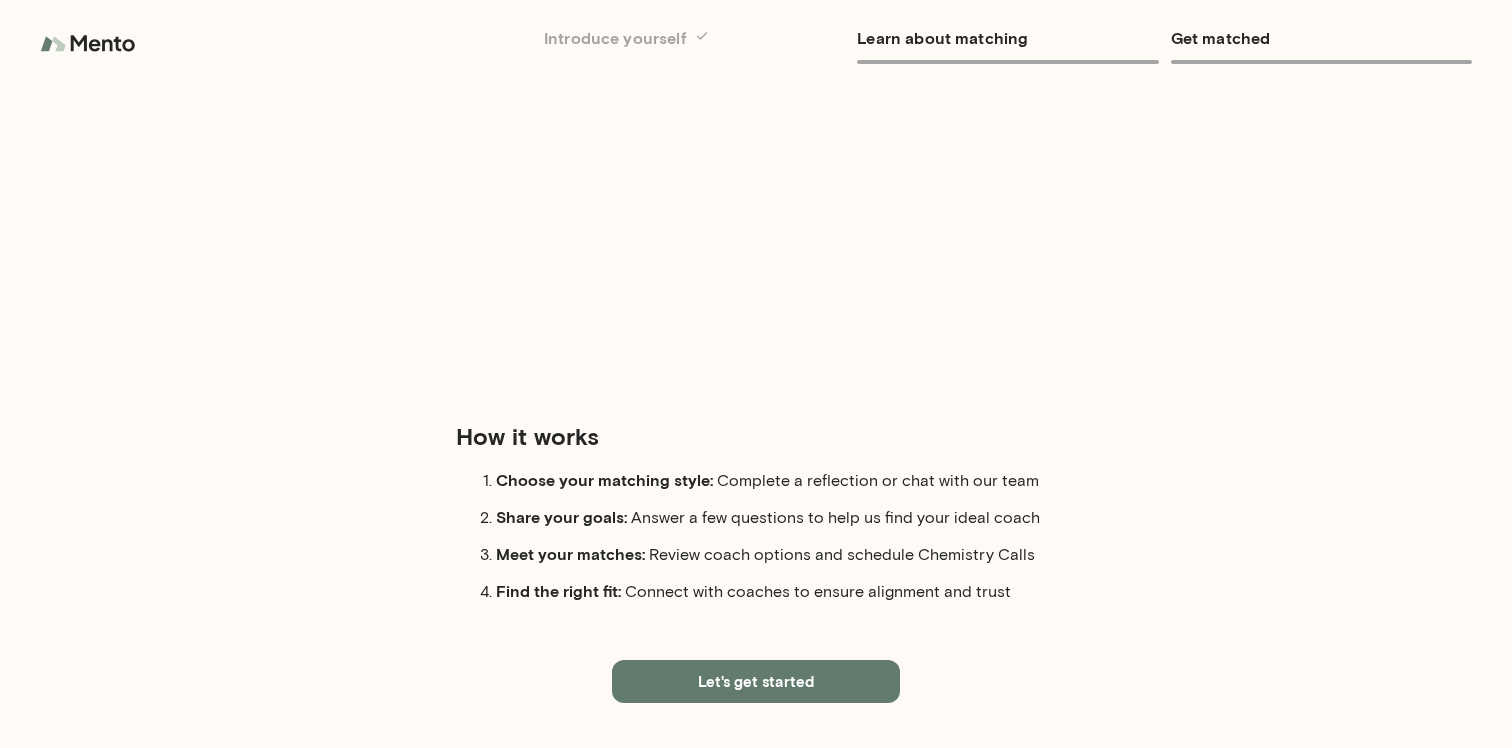 click on "Let's get started" at bounding box center (756, 681) 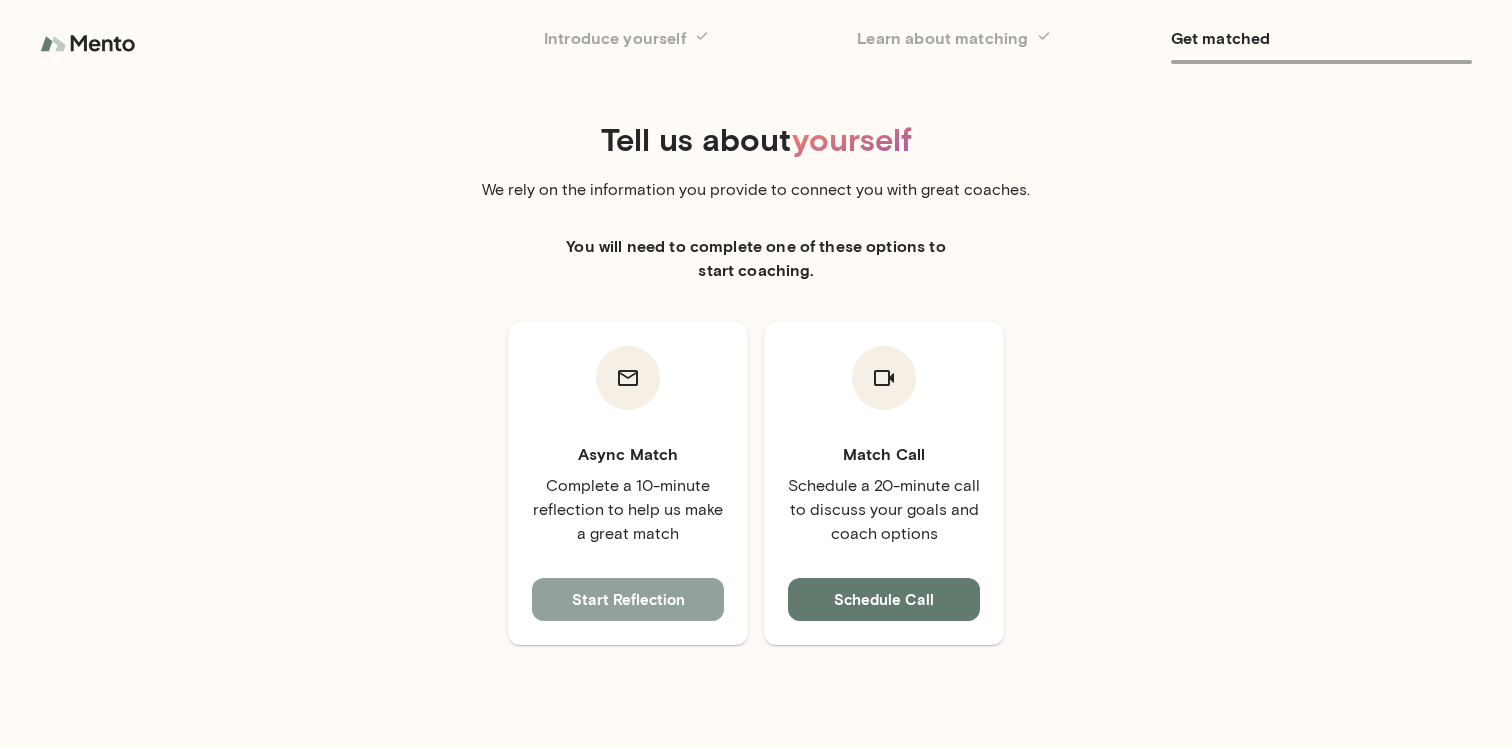 click on "Start Reflection" at bounding box center [628, 599] 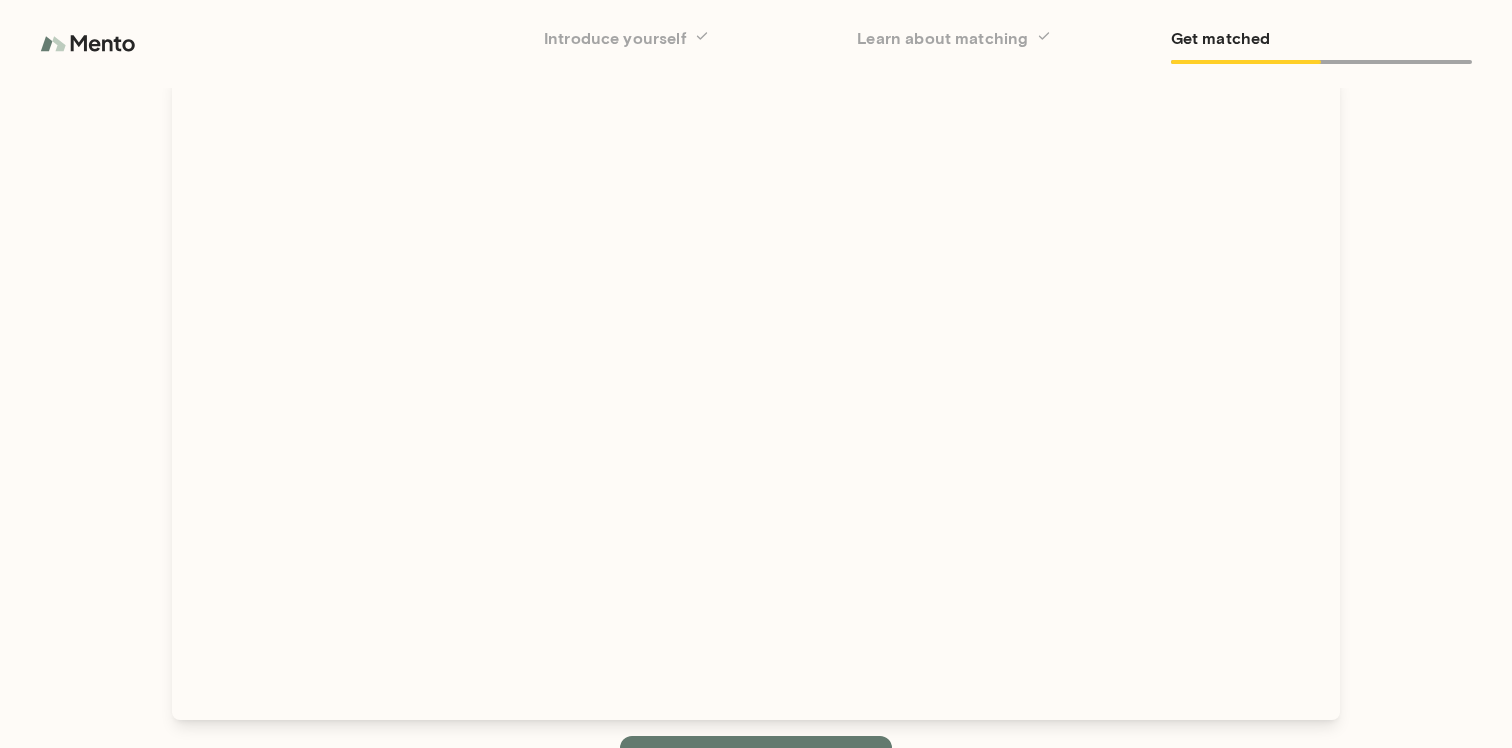 scroll, scrollTop: 234, scrollLeft: 0, axis: vertical 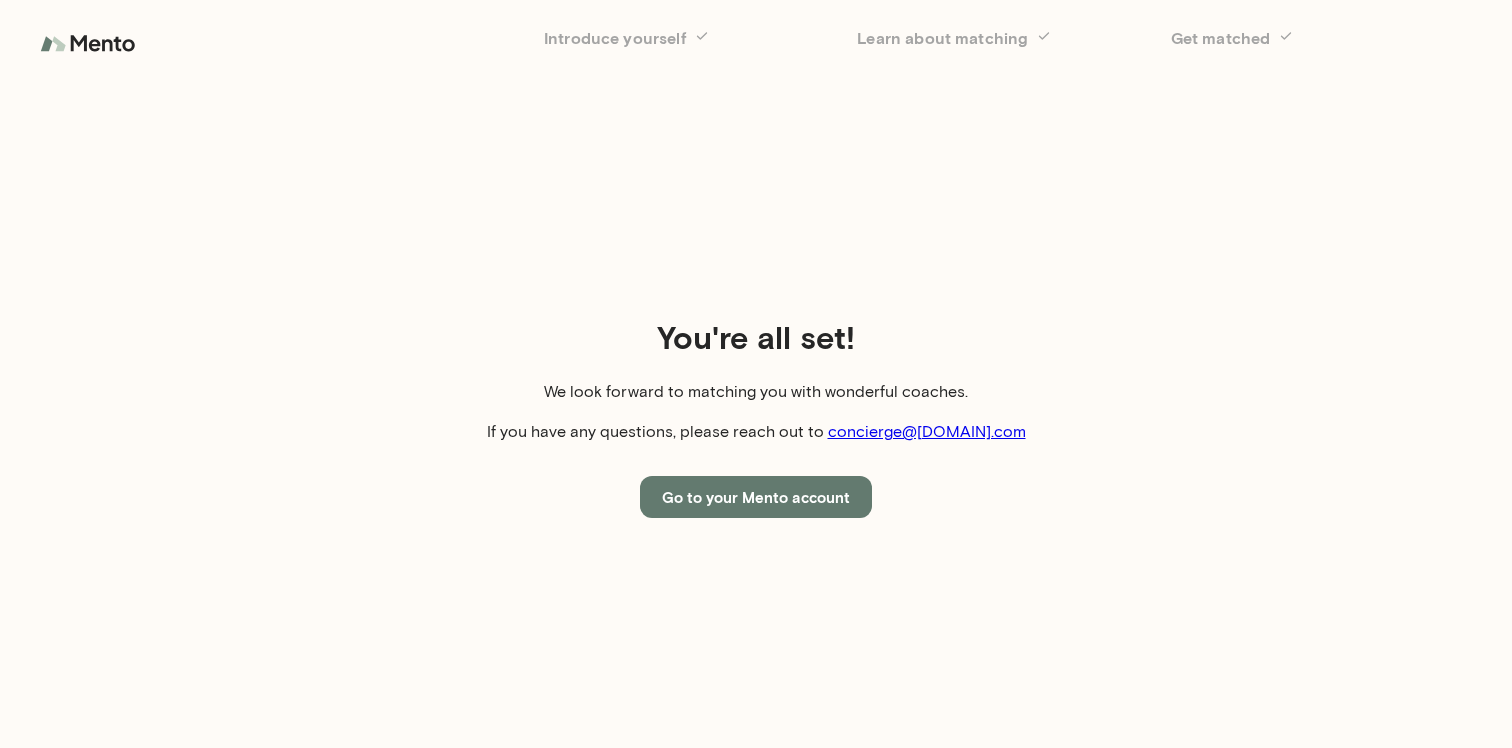 click on "Go to your Mento account" at bounding box center (756, 497) 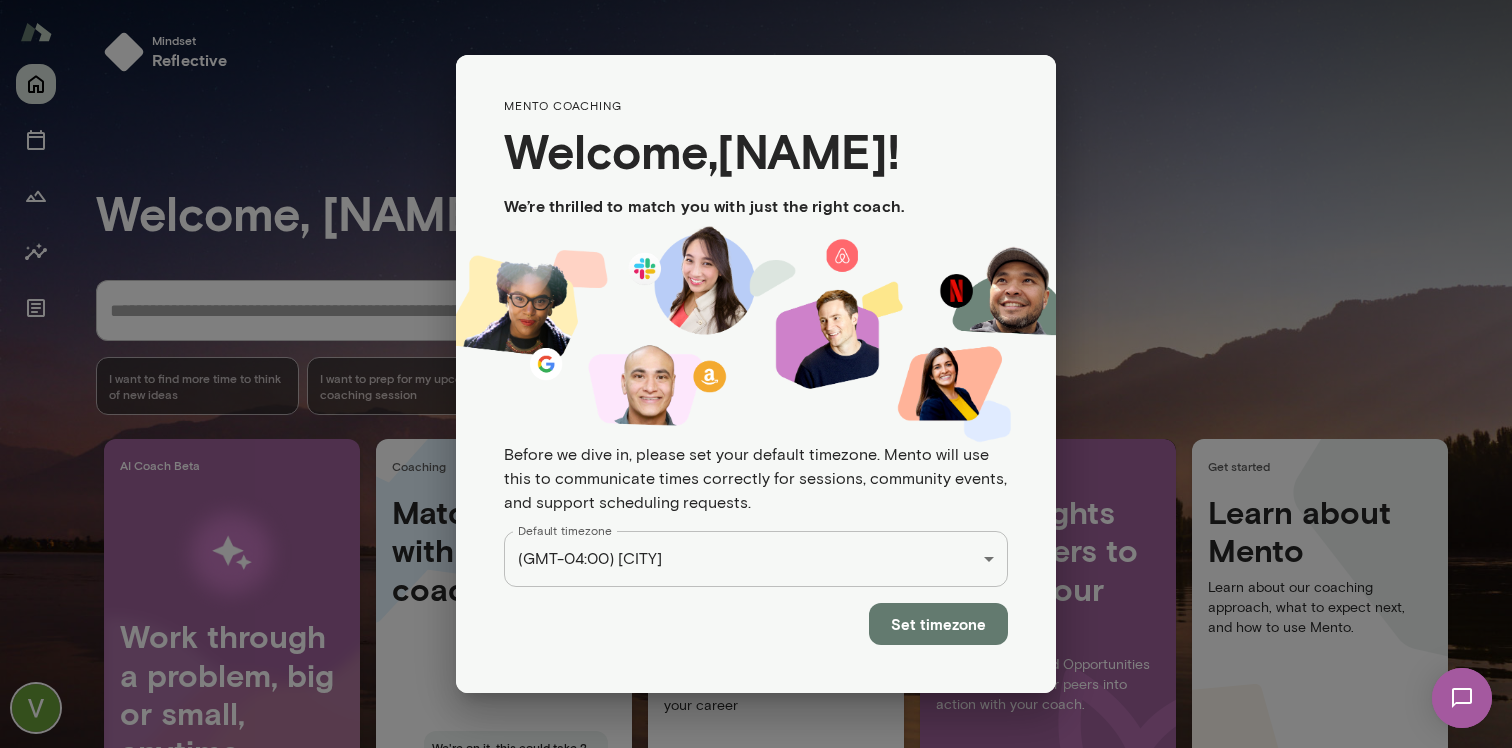 click on "Set timezone" at bounding box center [938, 624] 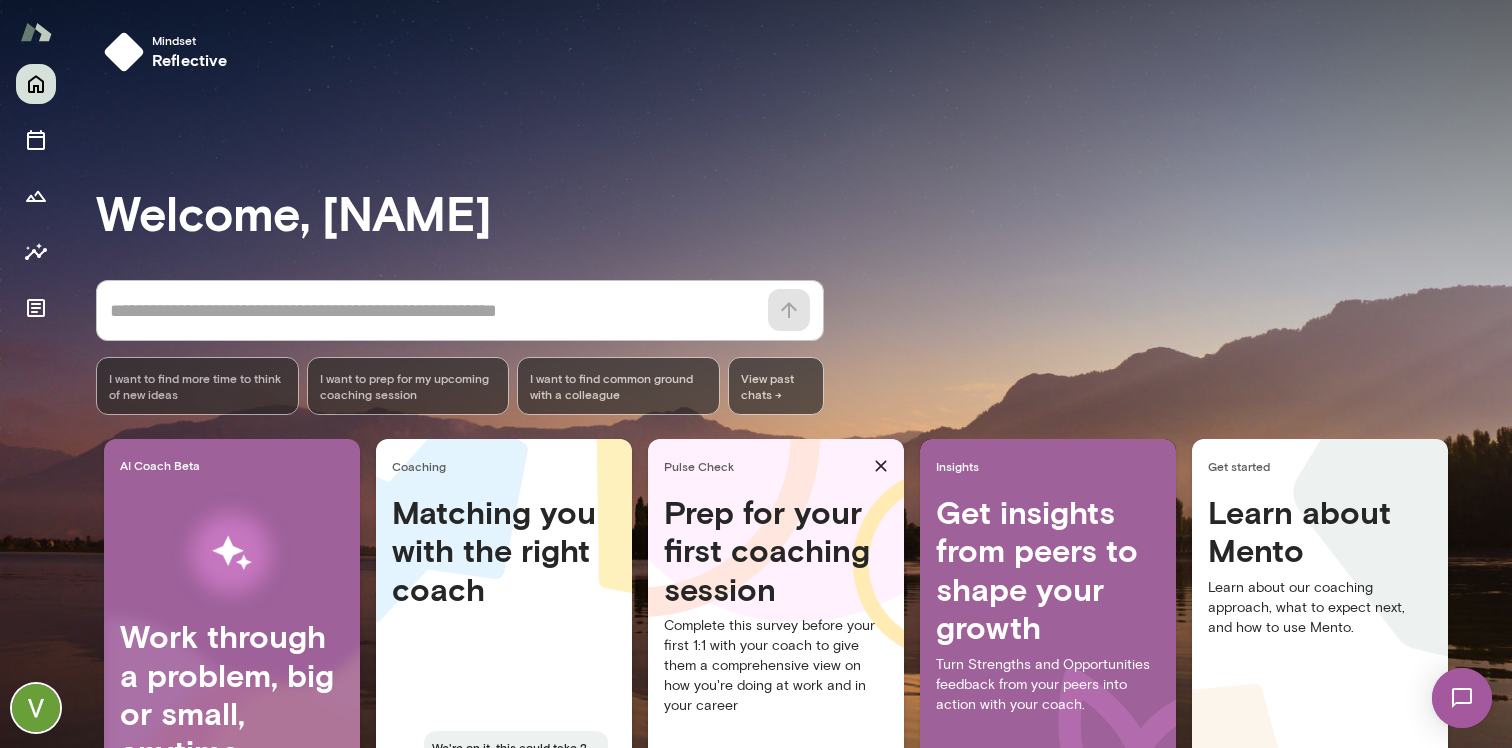 scroll, scrollTop: 145, scrollLeft: 0, axis: vertical 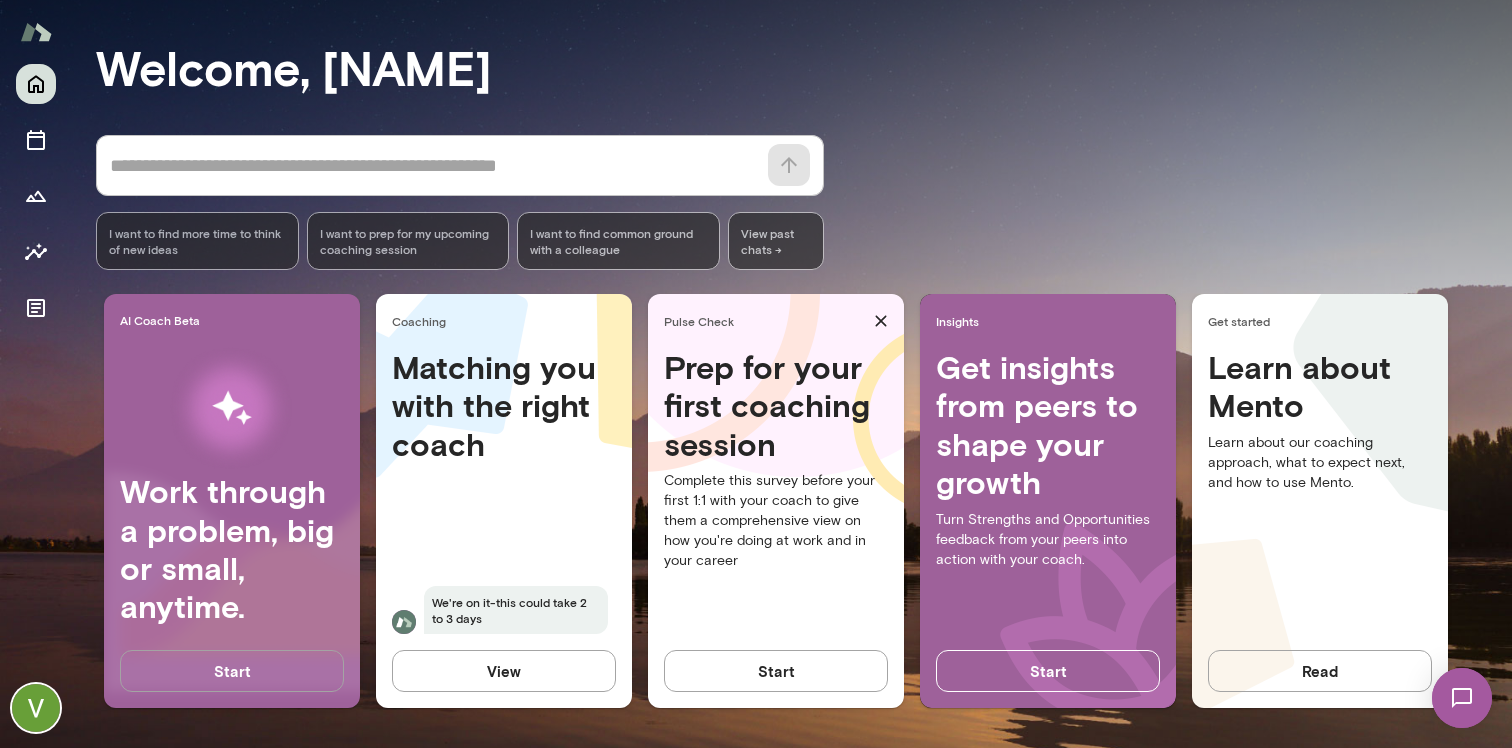 click on "Start" at bounding box center (232, 671) 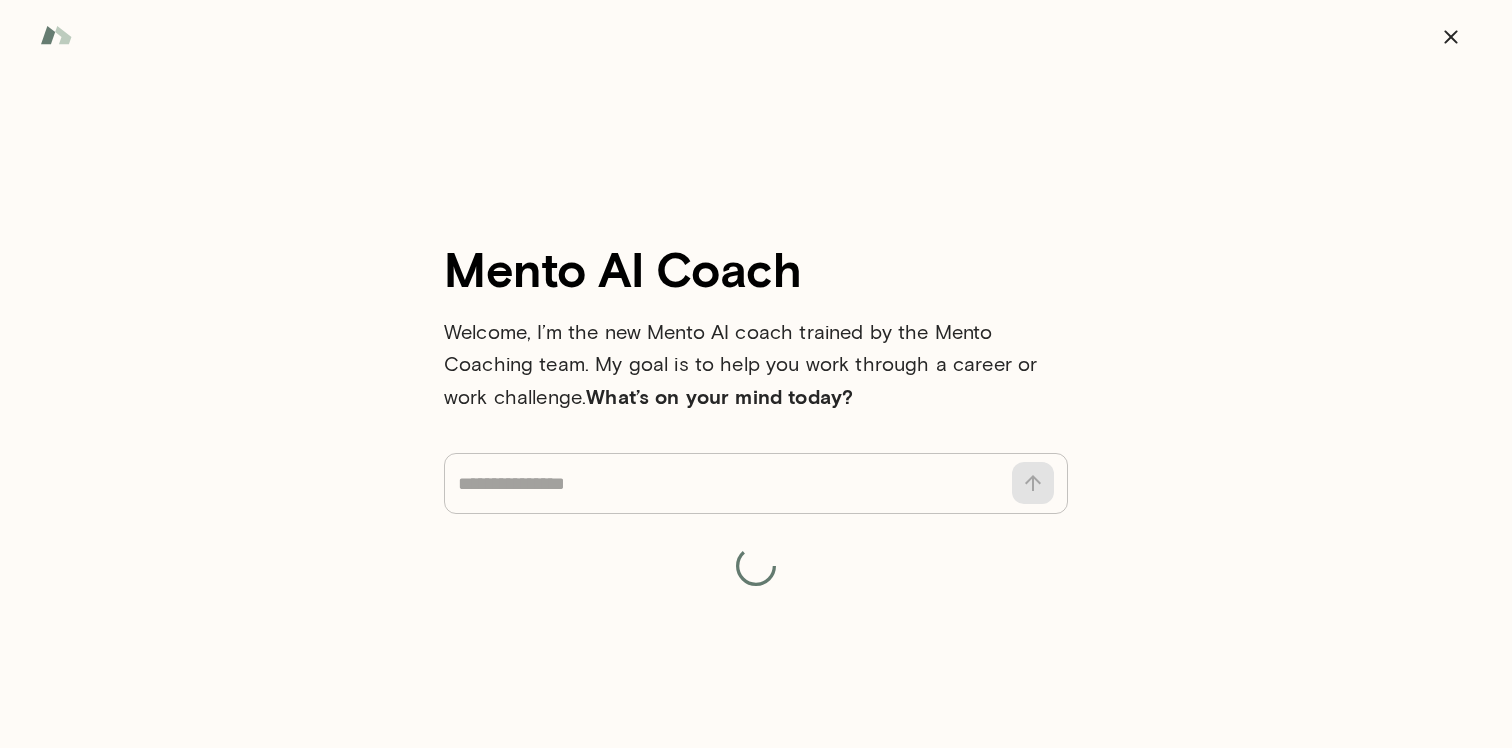 scroll, scrollTop: 0, scrollLeft: 0, axis: both 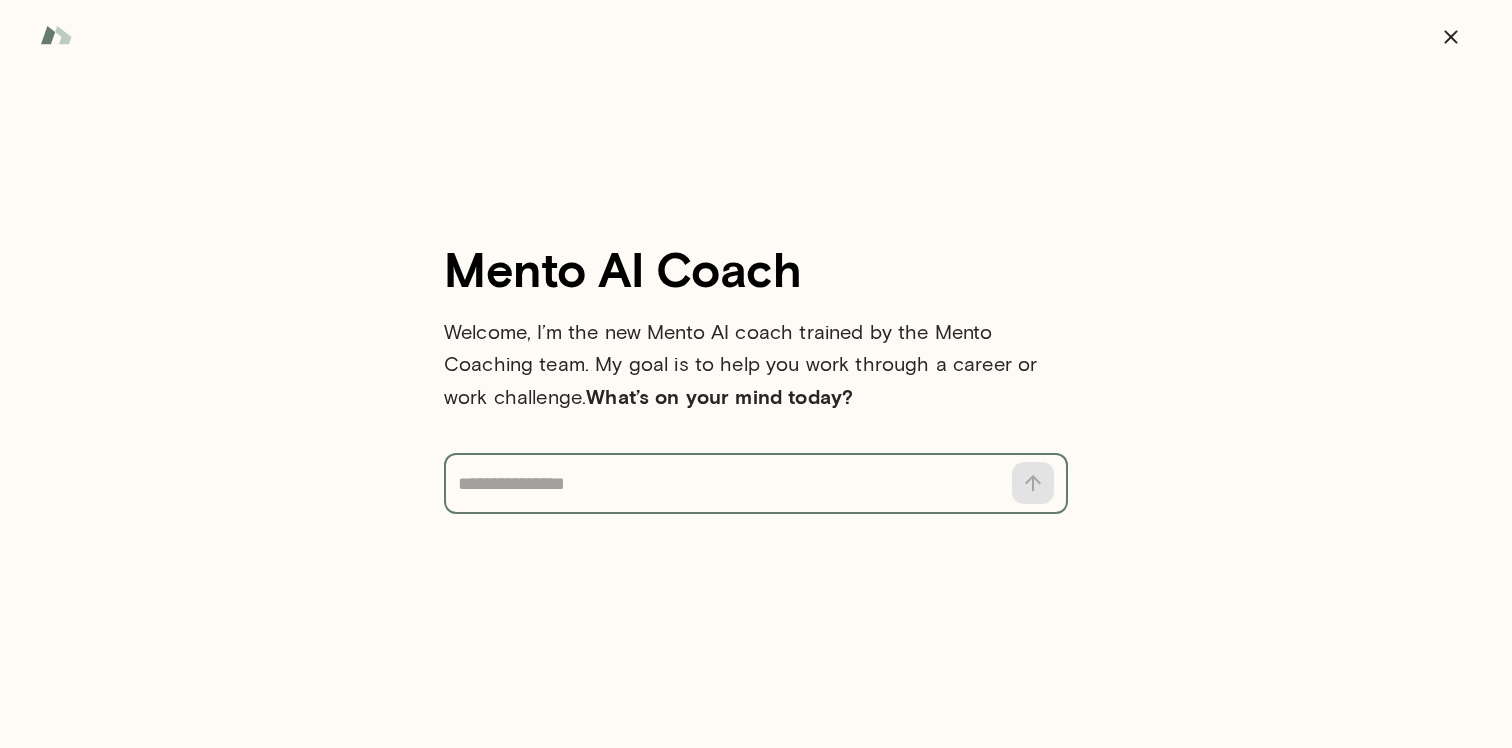 click at bounding box center (729, 484) 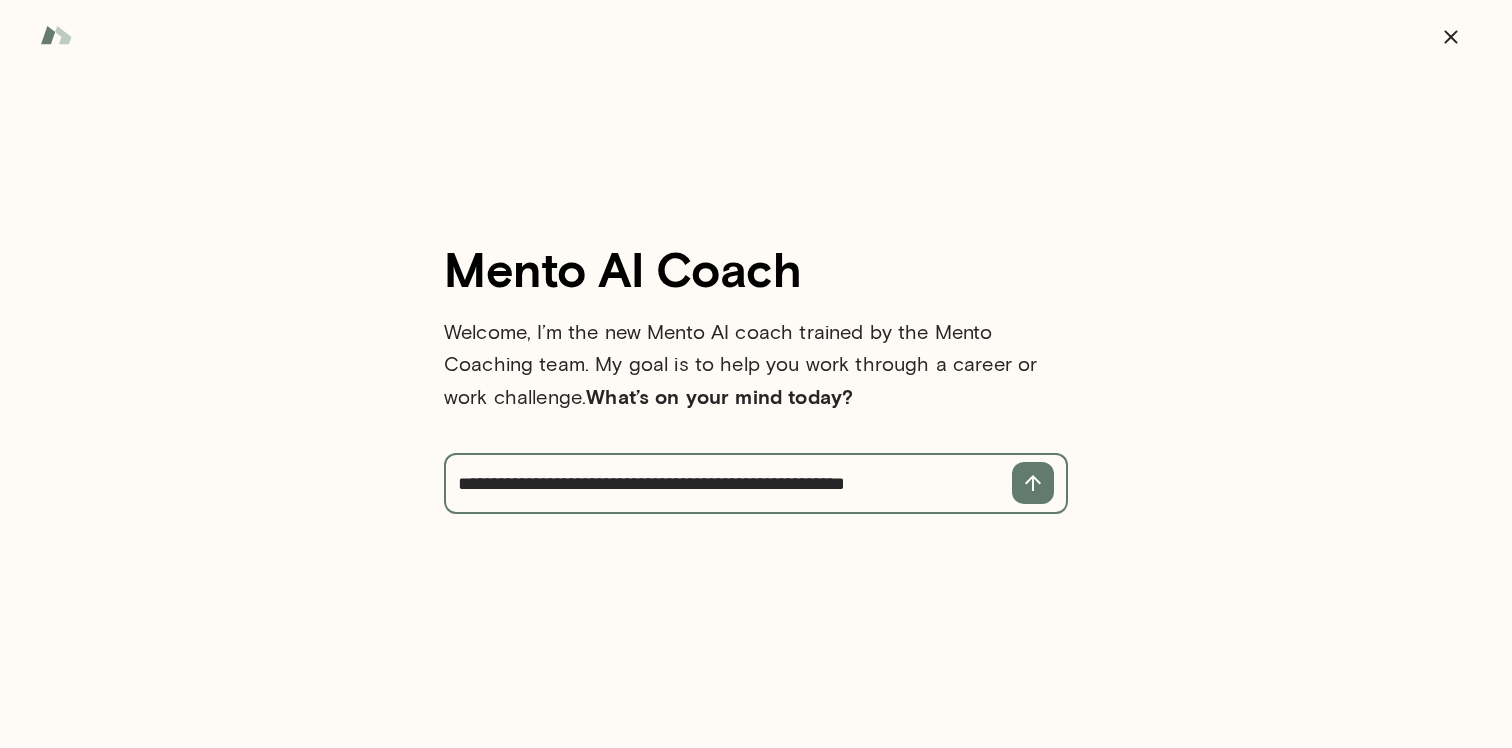 click on "**********" at bounding box center (729, 484) 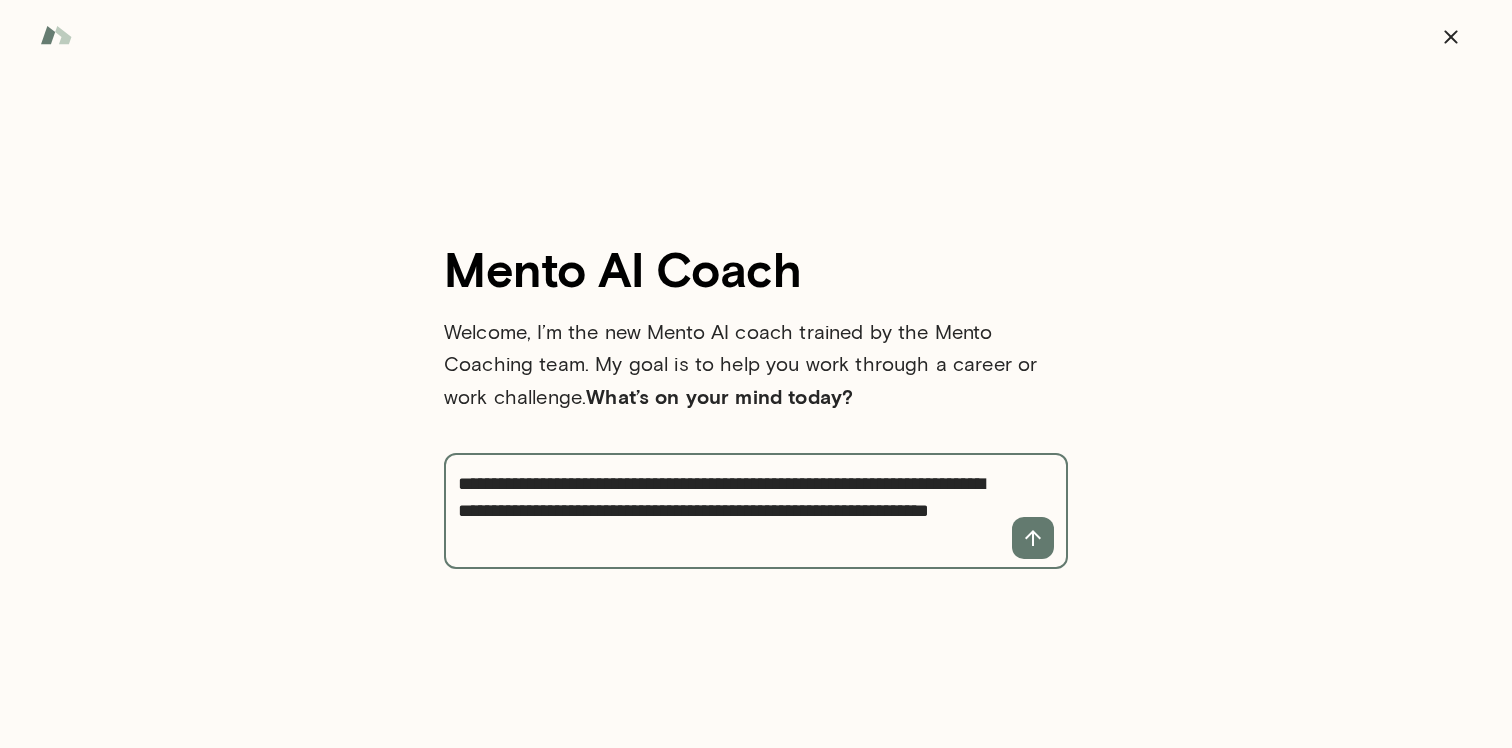 type on "**********" 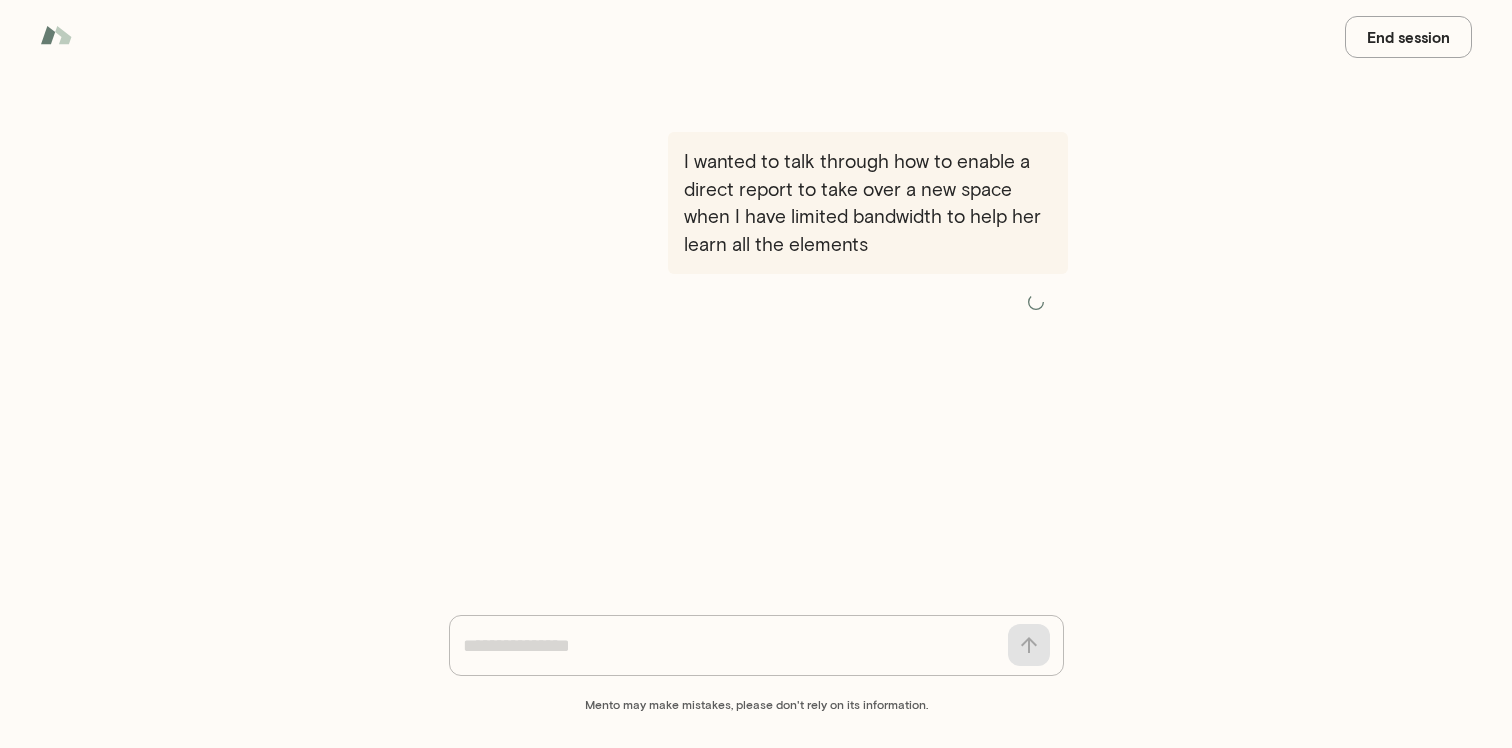 scroll, scrollTop: 0, scrollLeft: 0, axis: both 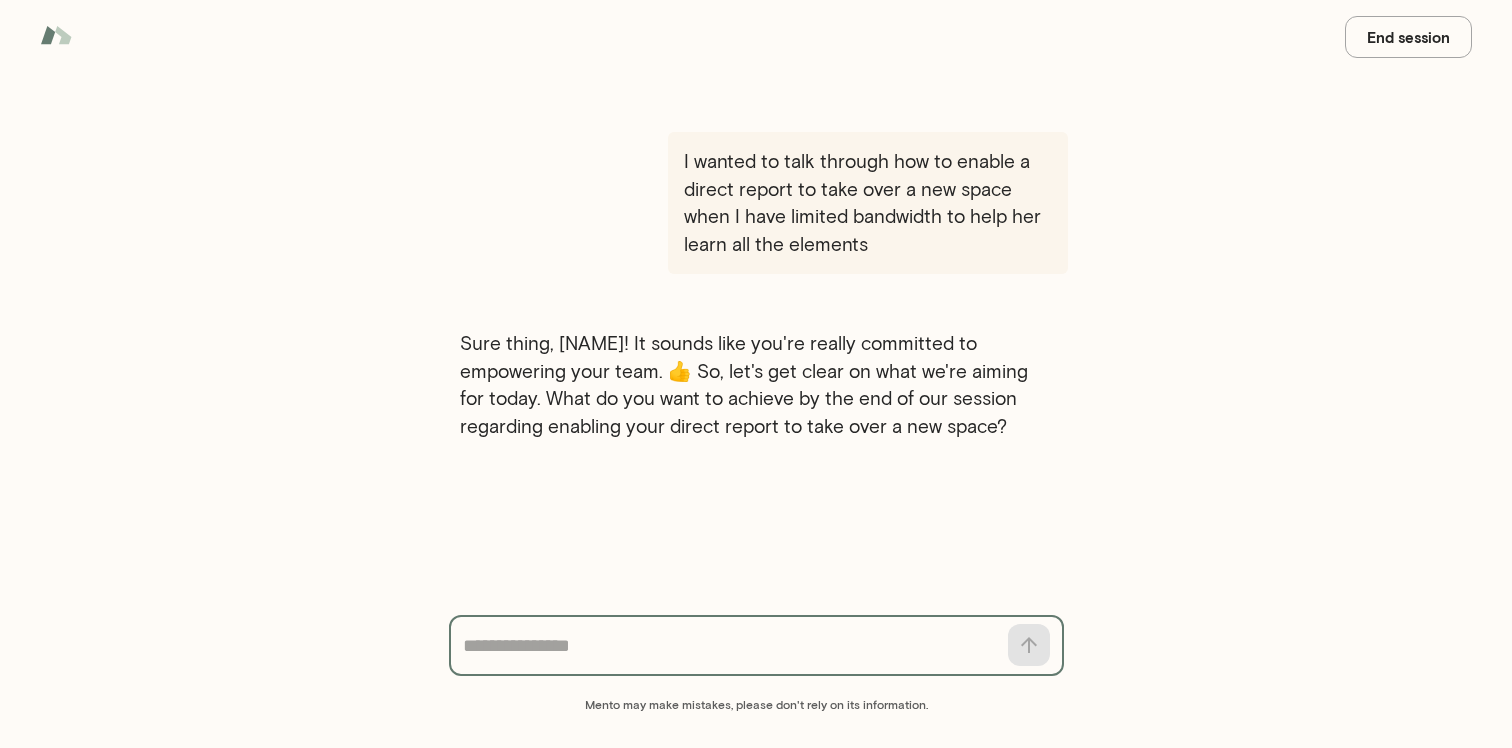 click at bounding box center (729, 646) 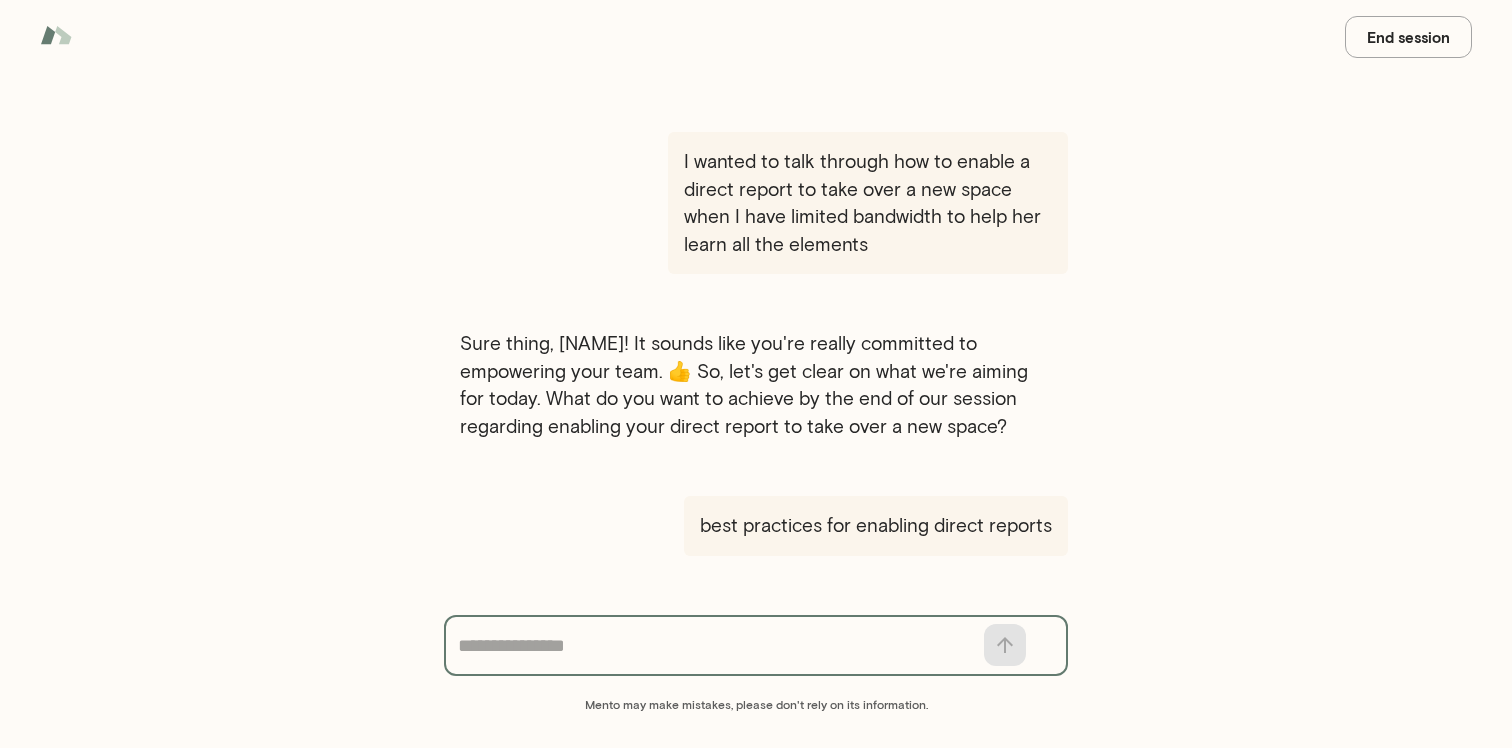 scroll, scrollTop: 0, scrollLeft: 0, axis: both 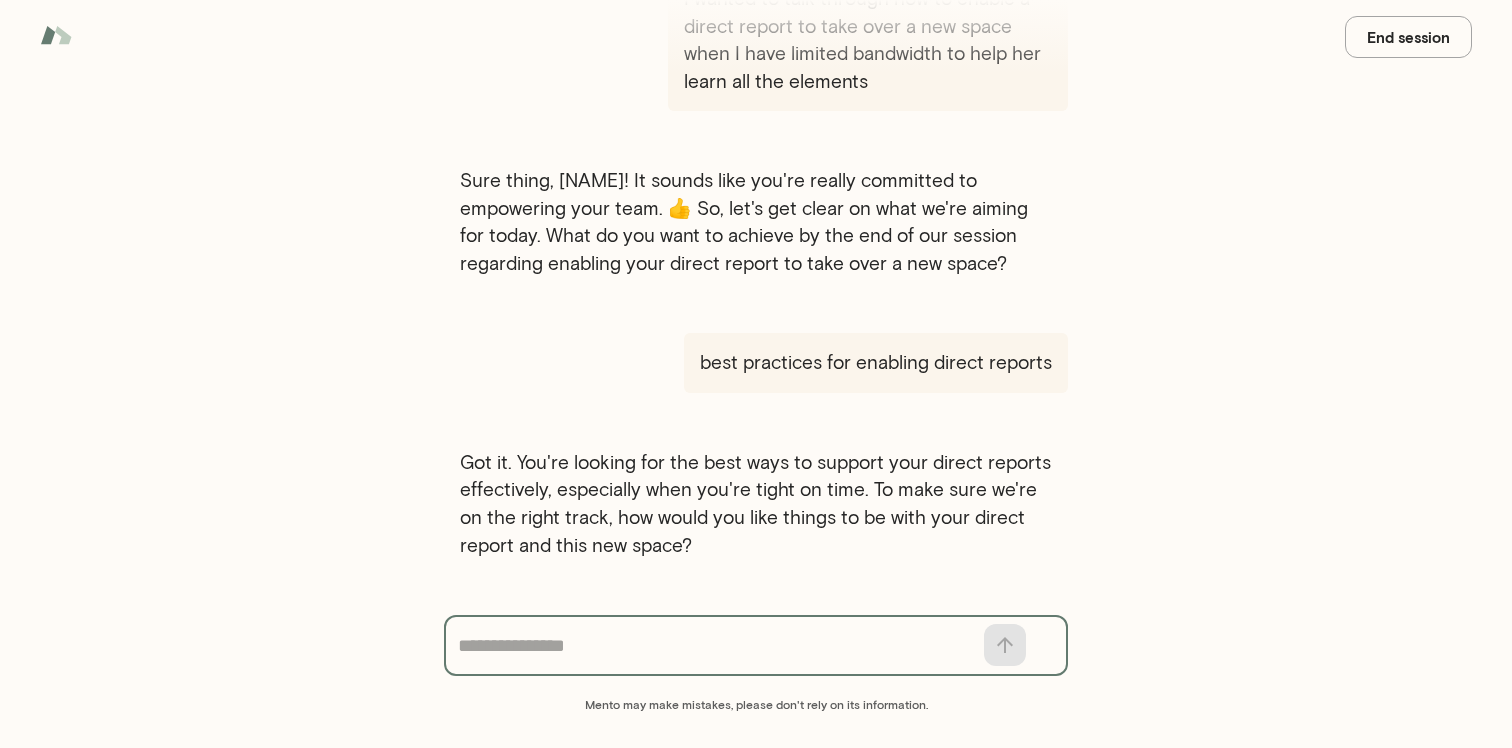 click at bounding box center [715, 646] 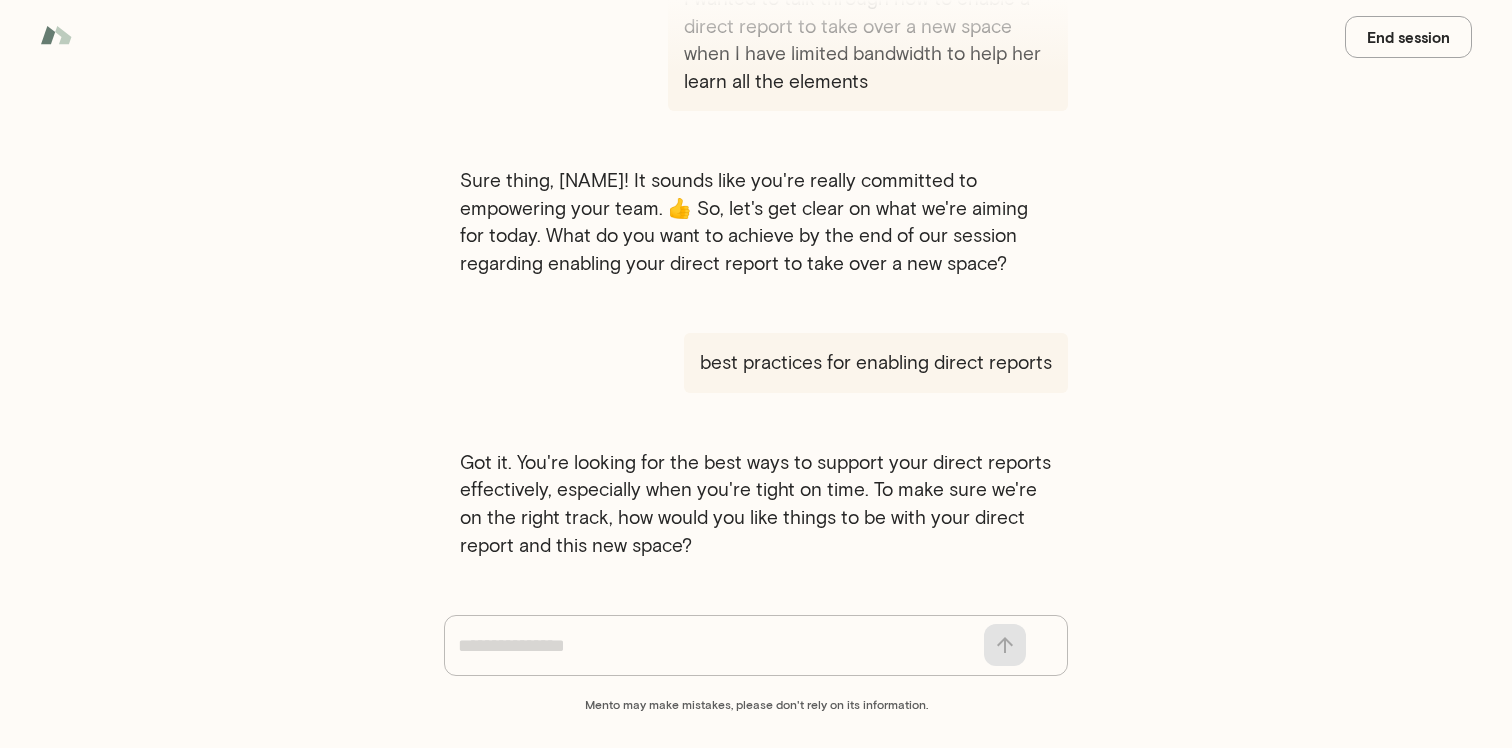 scroll, scrollTop: 277, scrollLeft: 0, axis: vertical 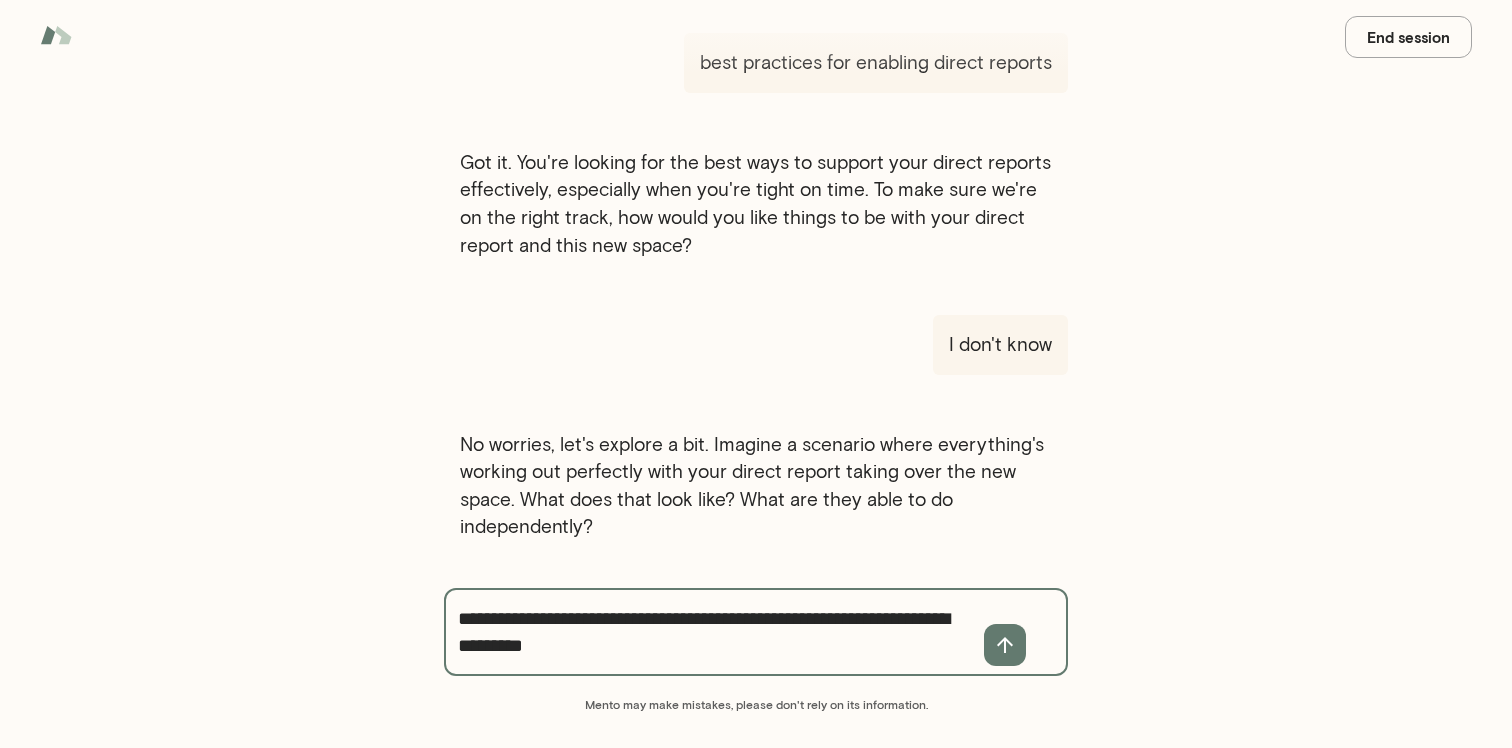 type on "**********" 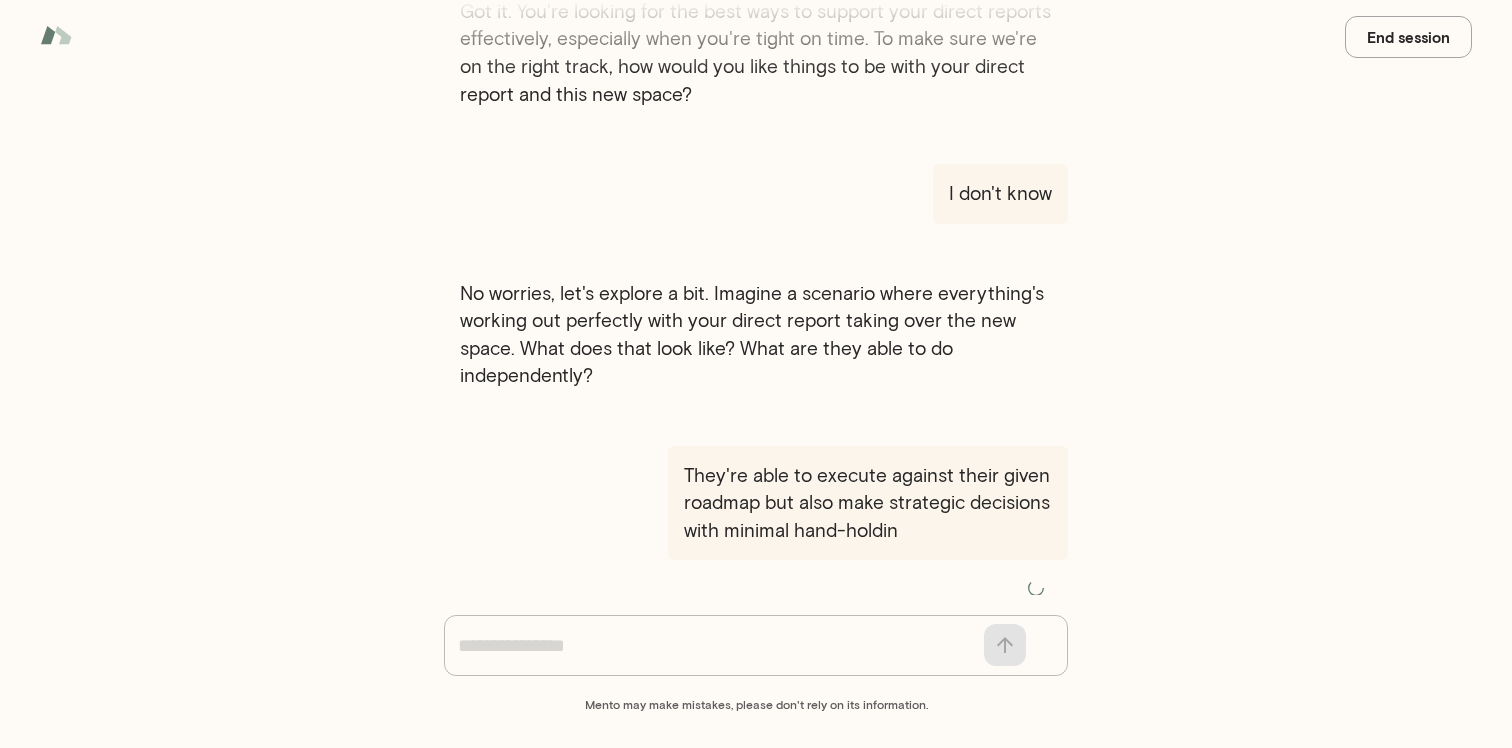scroll, scrollTop: 599, scrollLeft: 0, axis: vertical 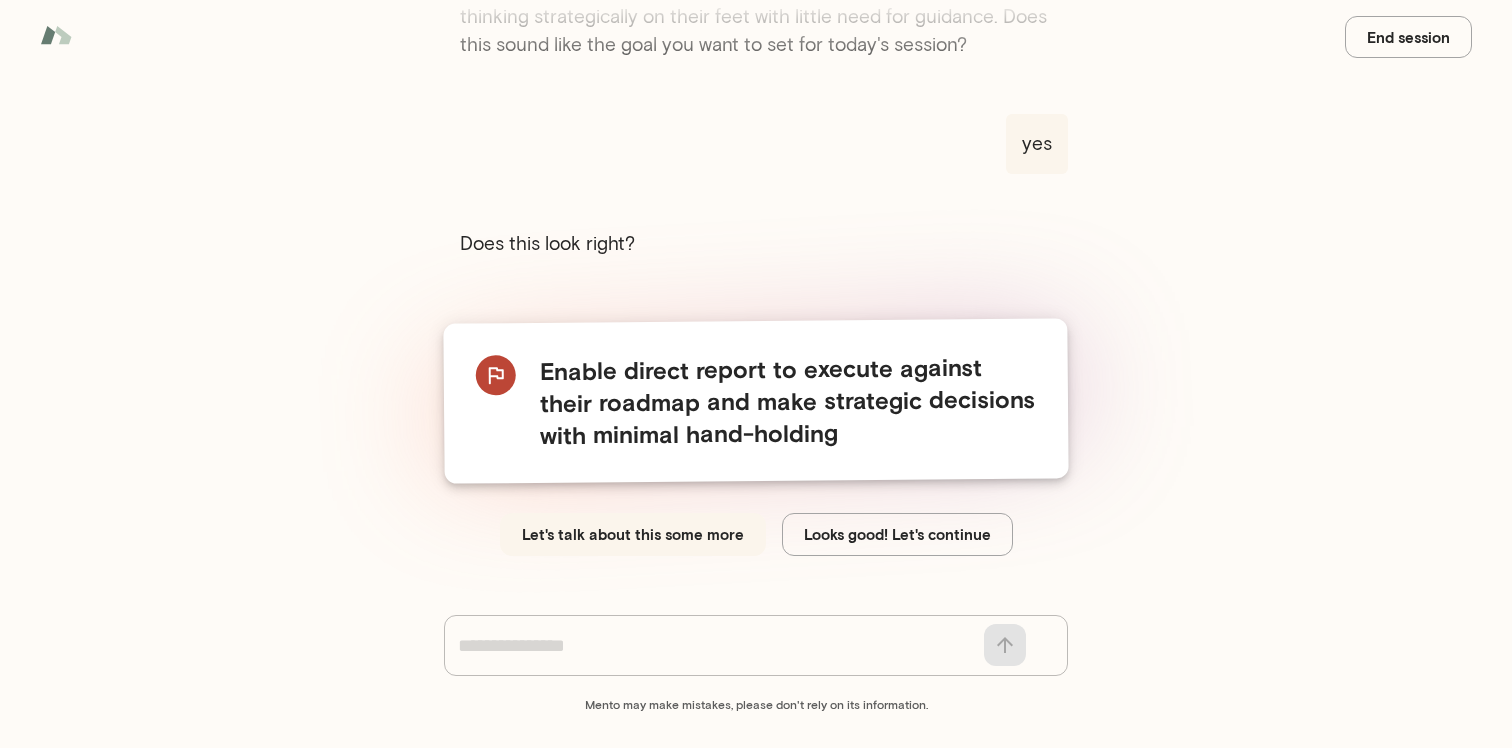 click on "Looks good! Let's continue" at bounding box center (897, 534) 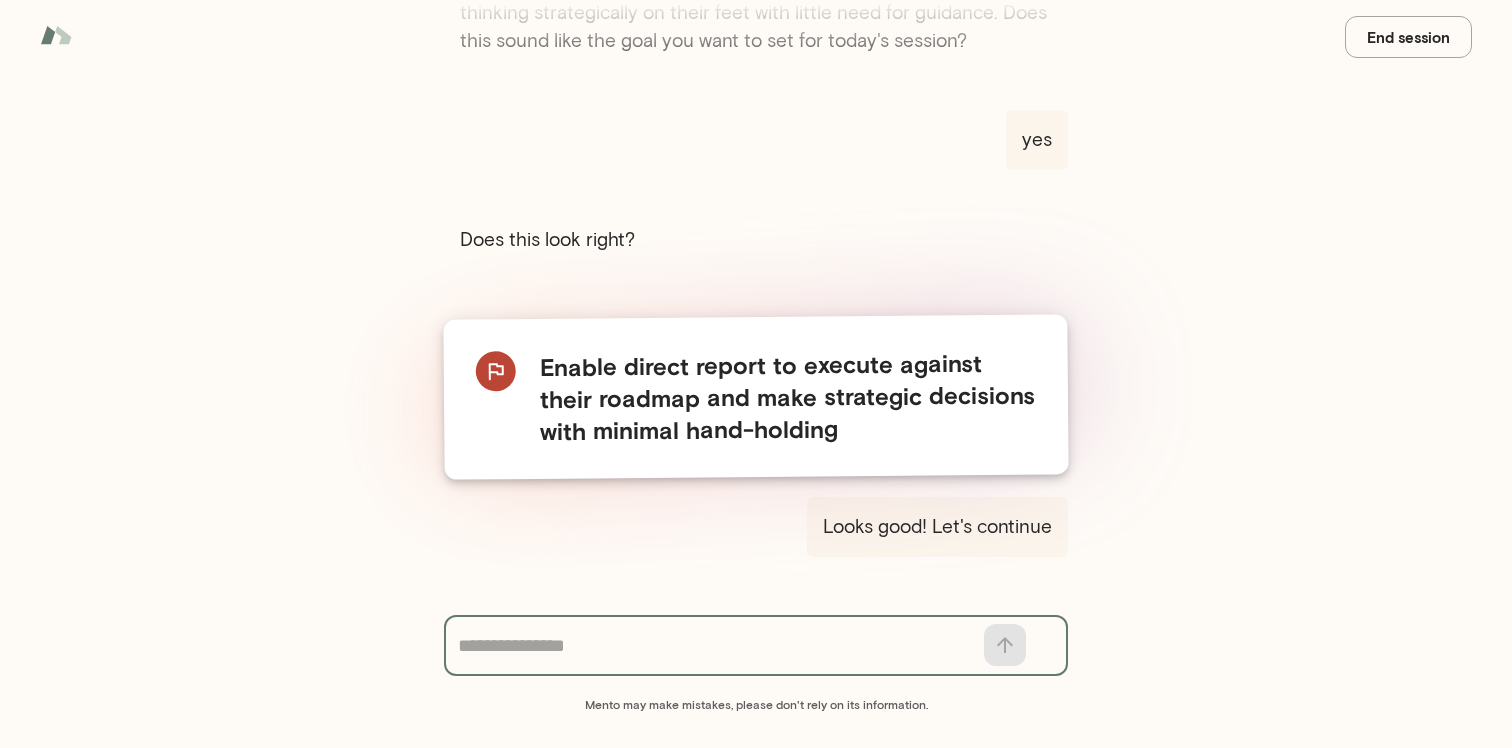 scroll, scrollTop: 1395, scrollLeft: 0, axis: vertical 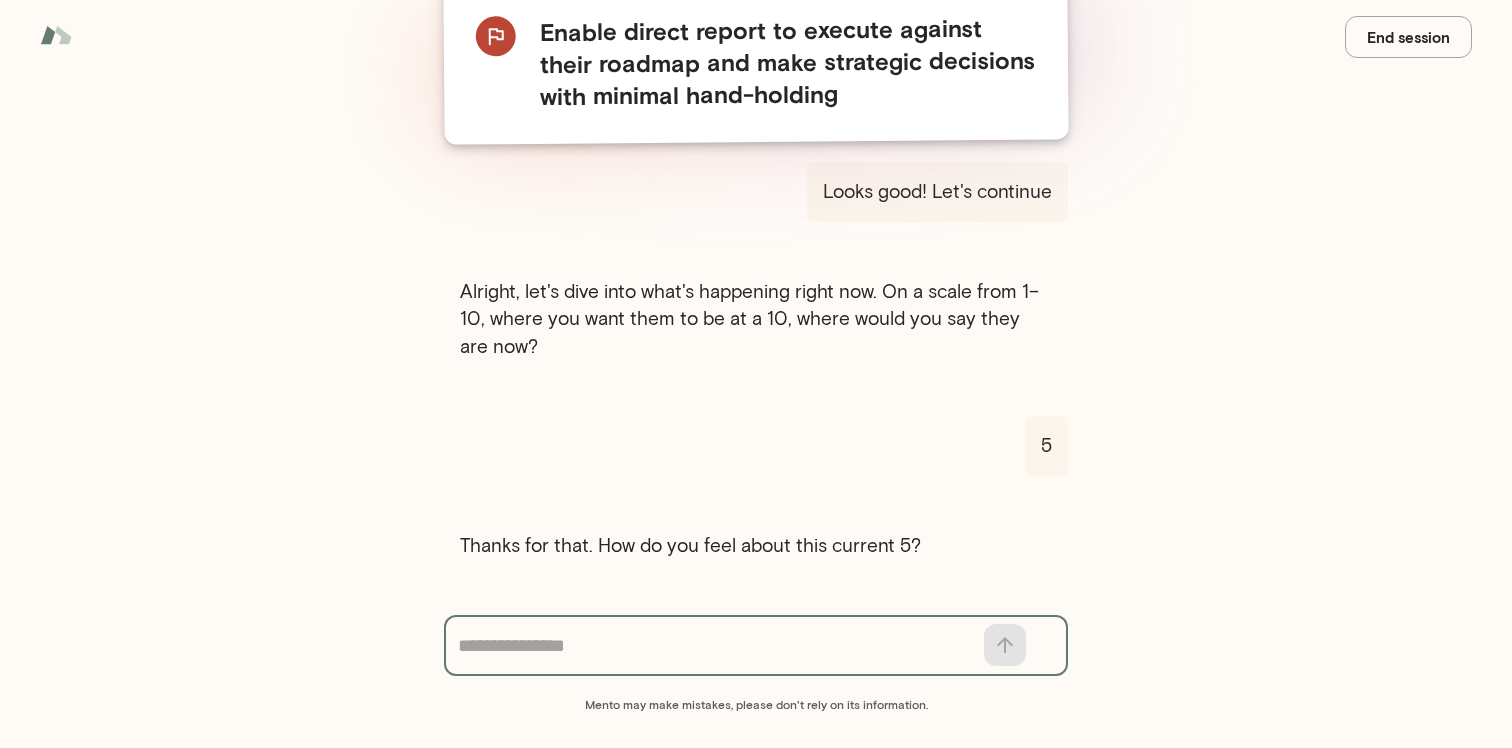 click at bounding box center [715, 646] 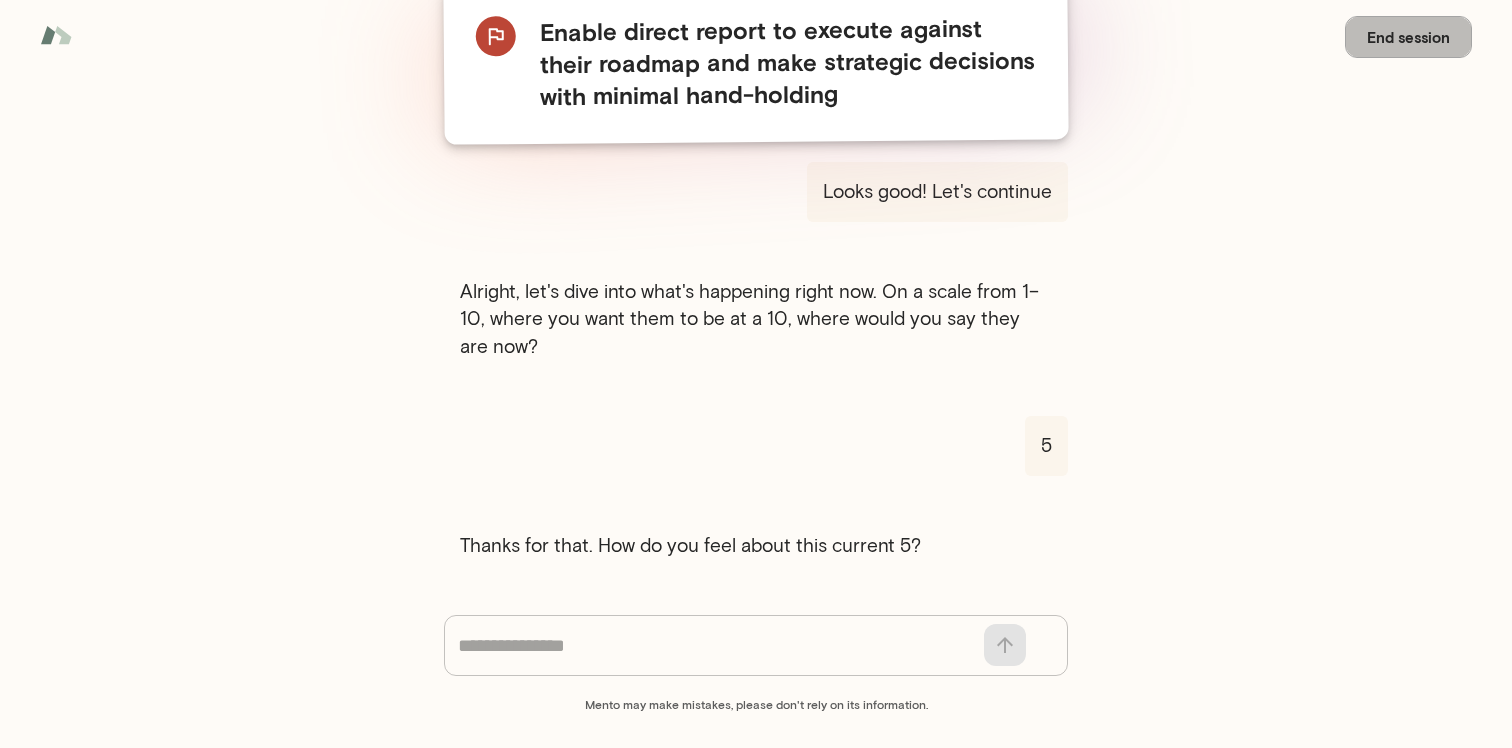click on "End session" at bounding box center (1408, 37) 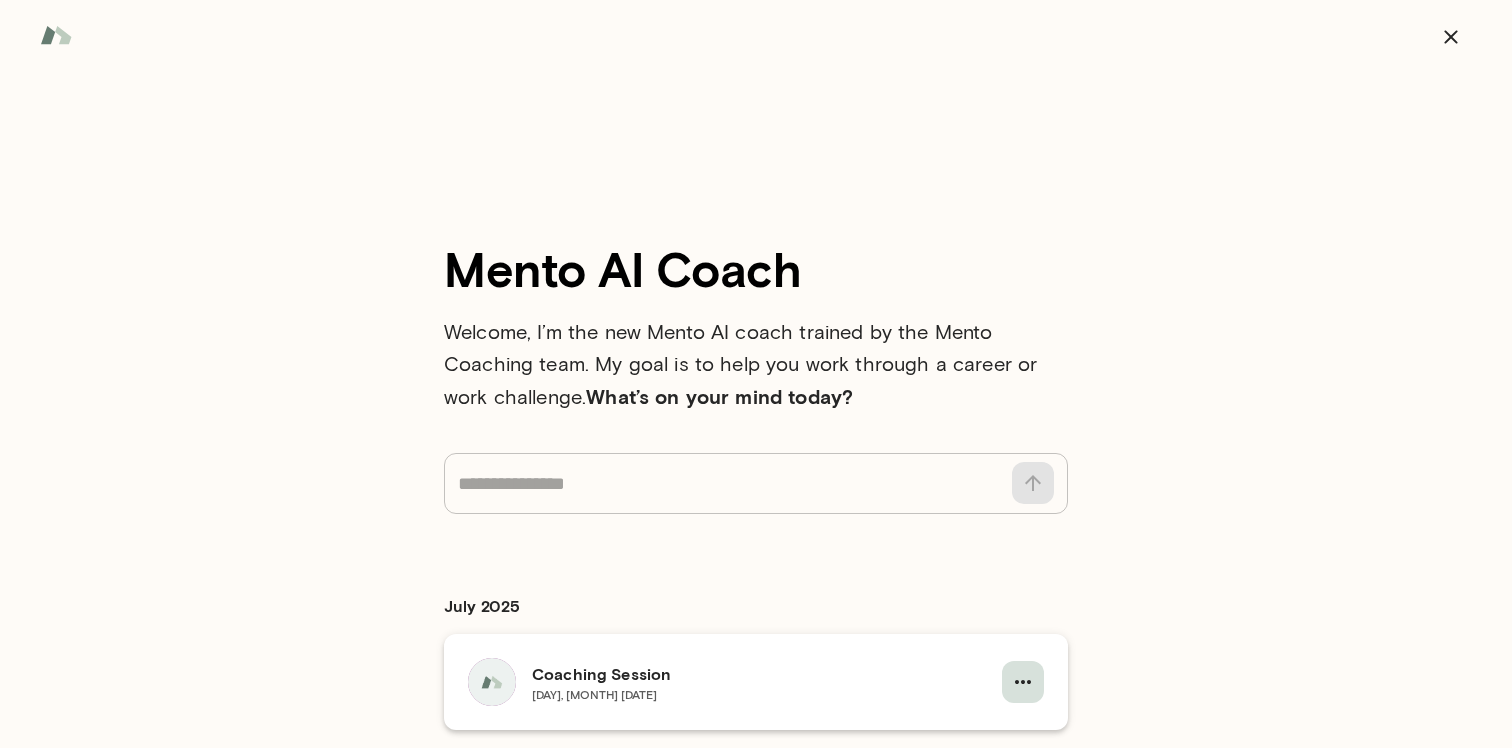click at bounding box center (1023, 682) 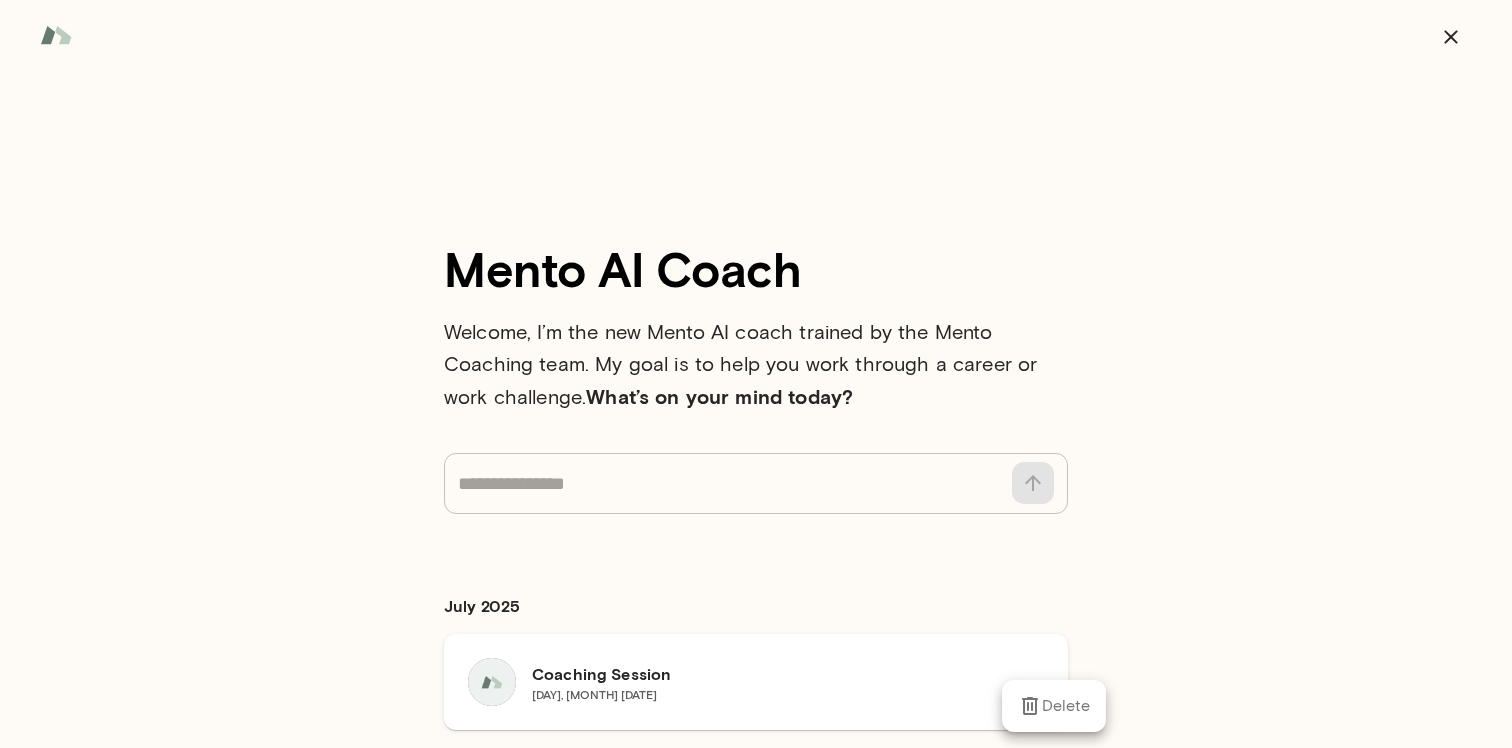click at bounding box center (756, 374) 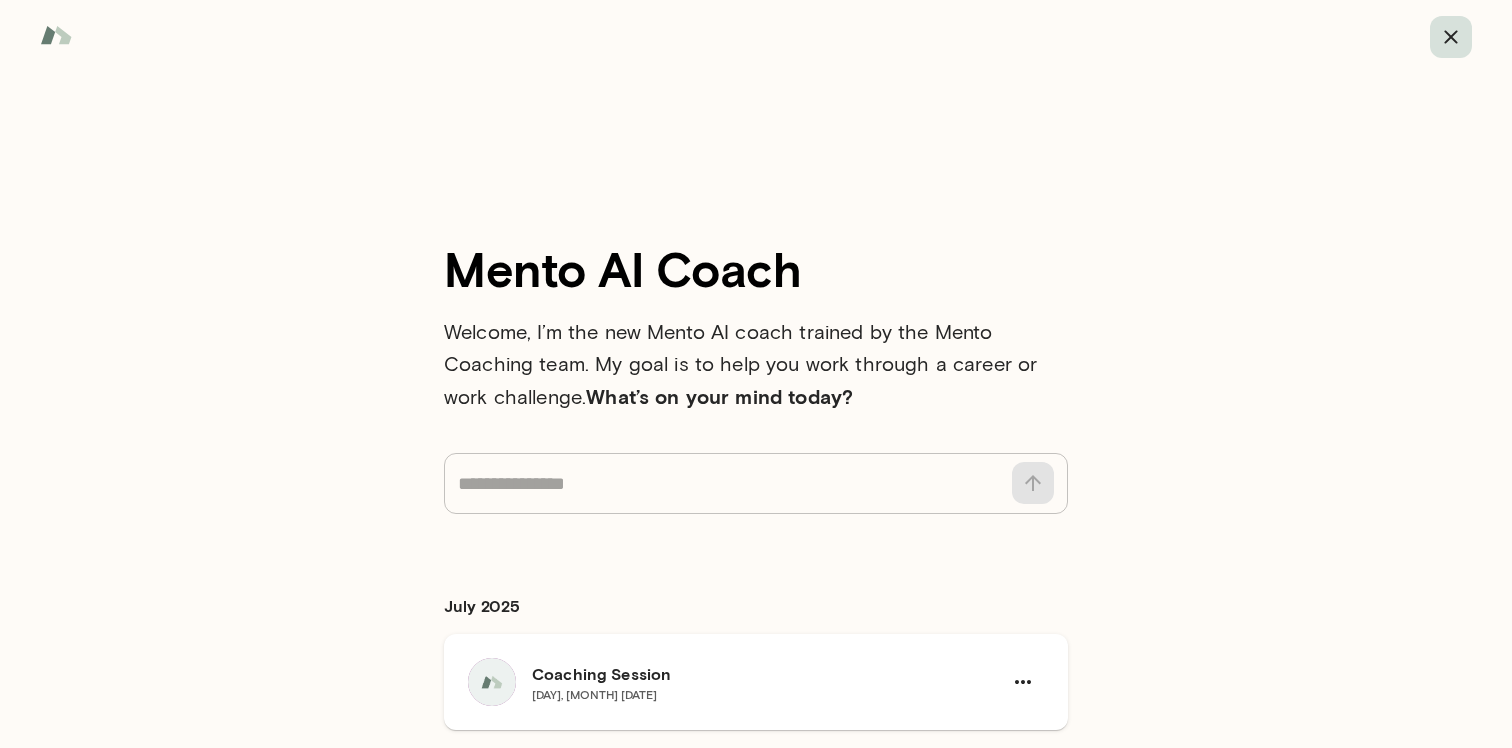 click at bounding box center (1451, 37) 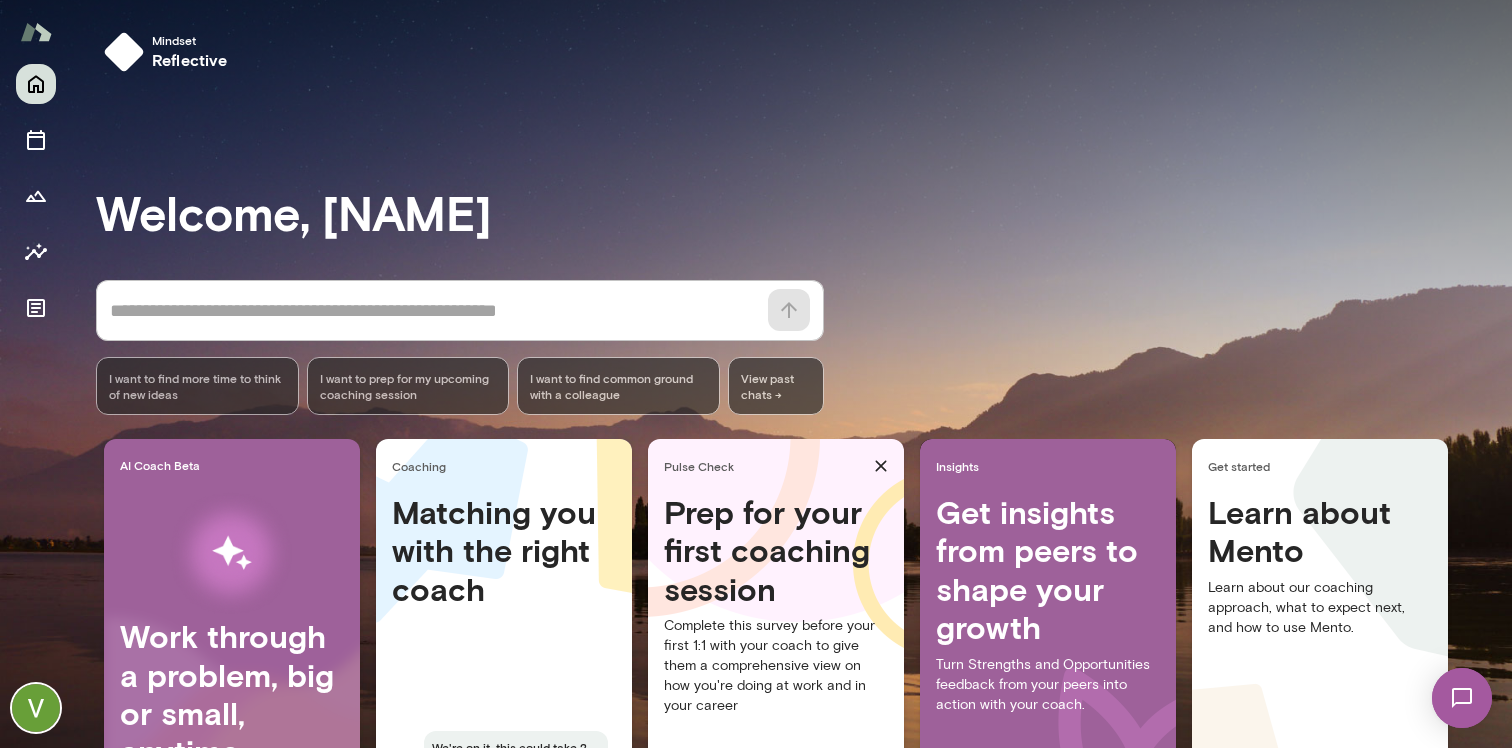 scroll, scrollTop: 145, scrollLeft: 0, axis: vertical 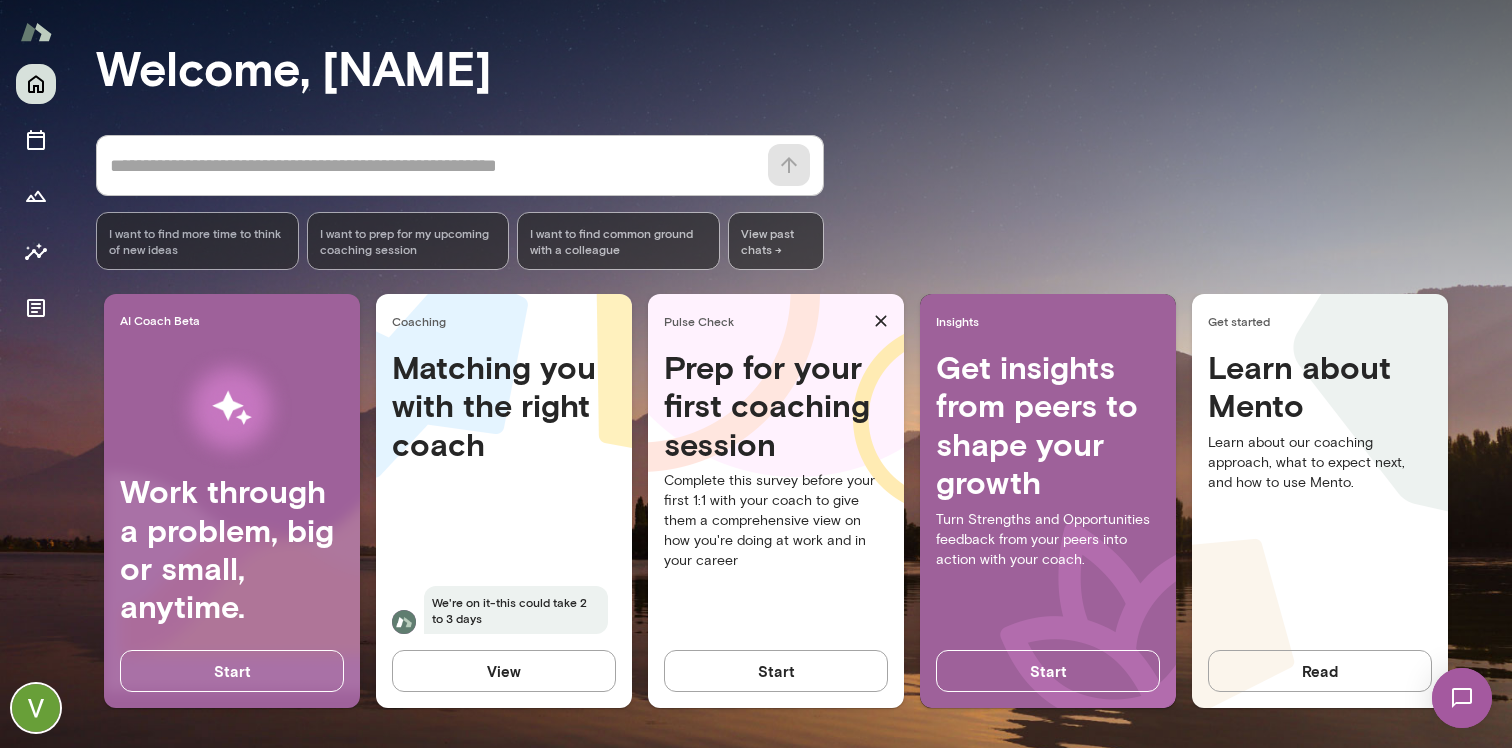 click on "Start" at bounding box center (776, 671) 